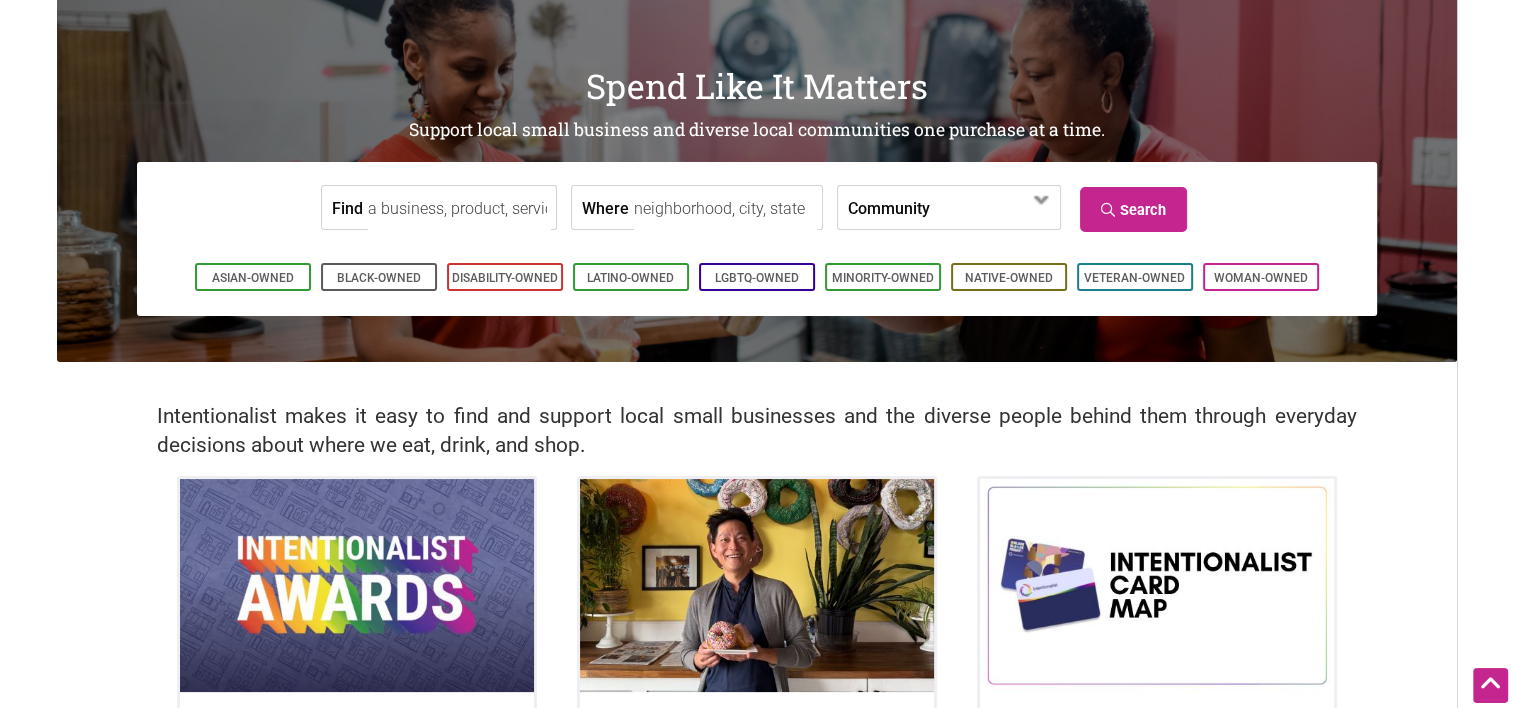 scroll, scrollTop: 0, scrollLeft: 0, axis: both 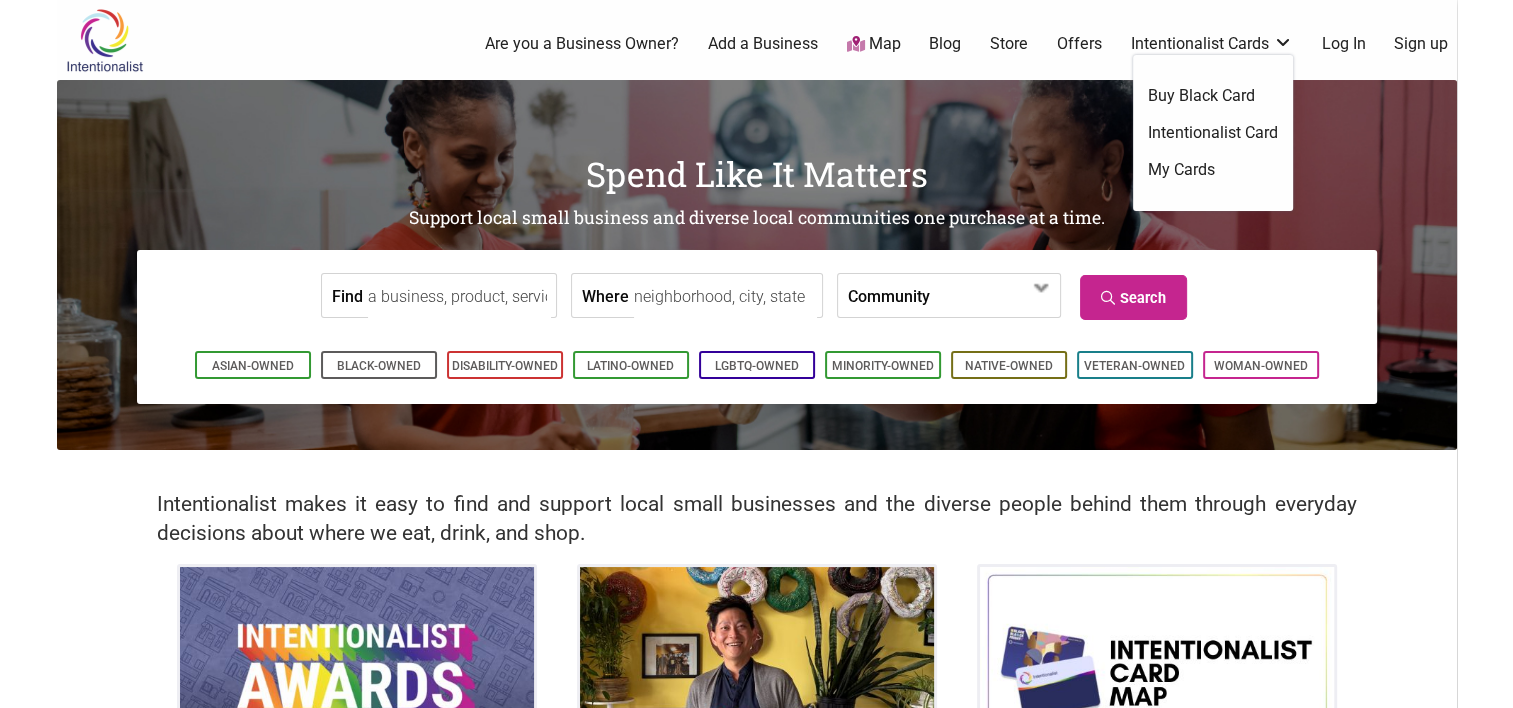 click on "Buy Black Card" at bounding box center (1213, 96) 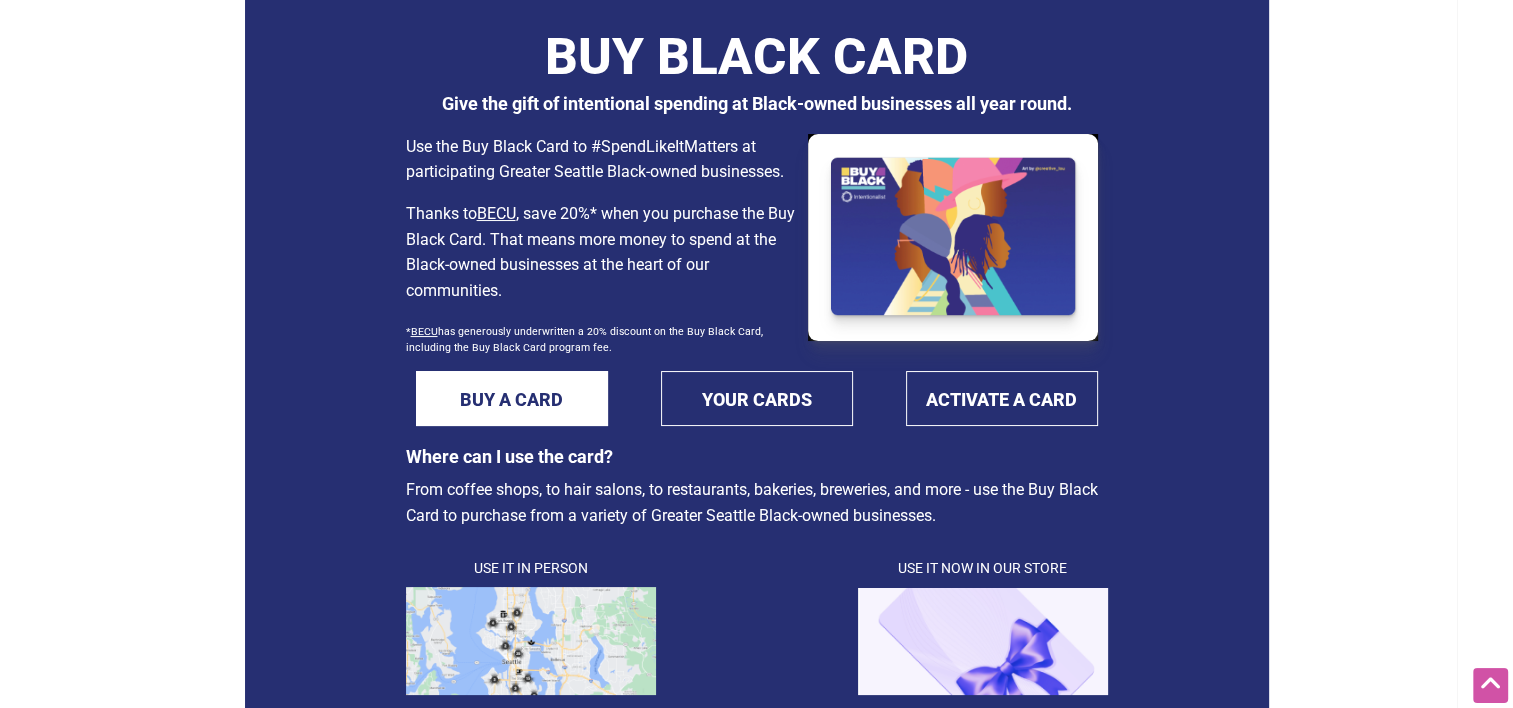 scroll, scrollTop: 300, scrollLeft: 0, axis: vertical 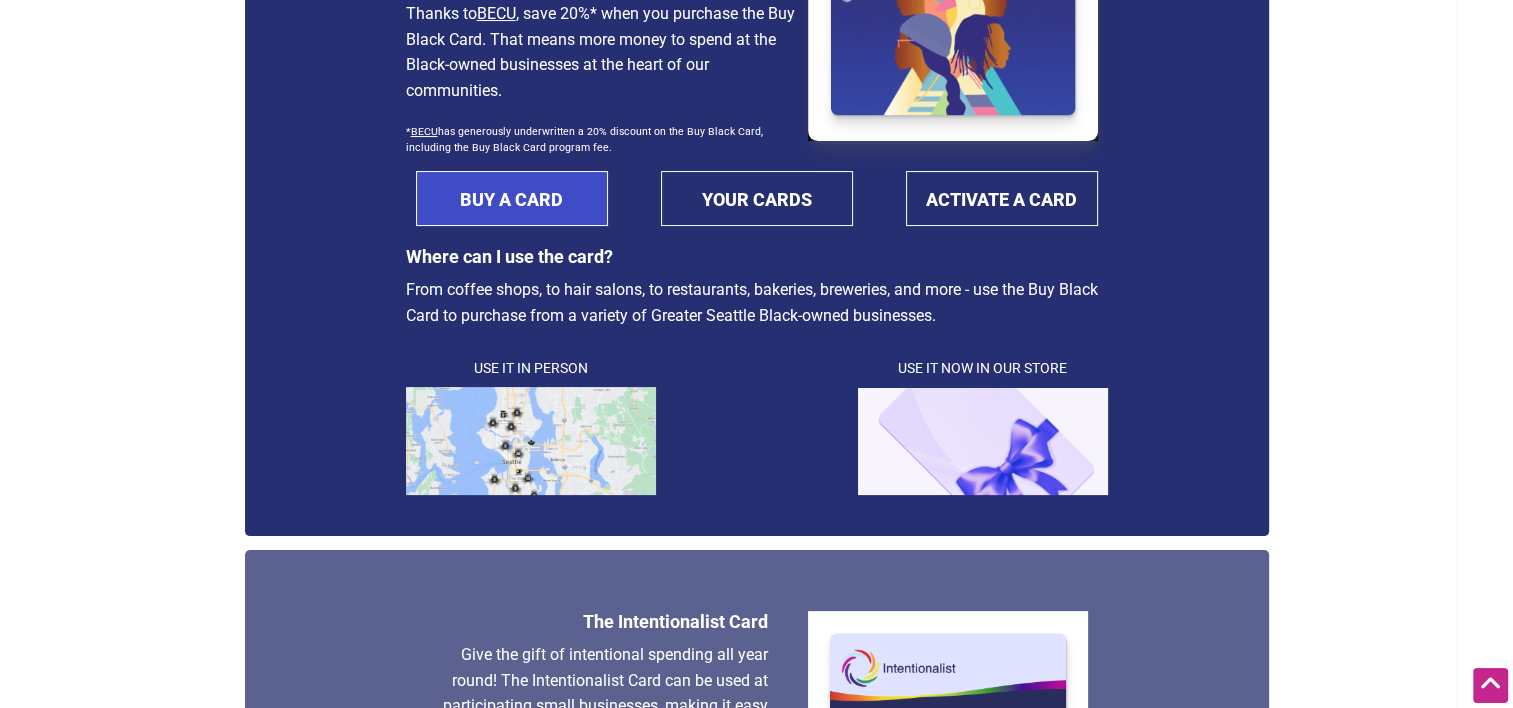 click on "BUY A CARD" at bounding box center [512, 198] 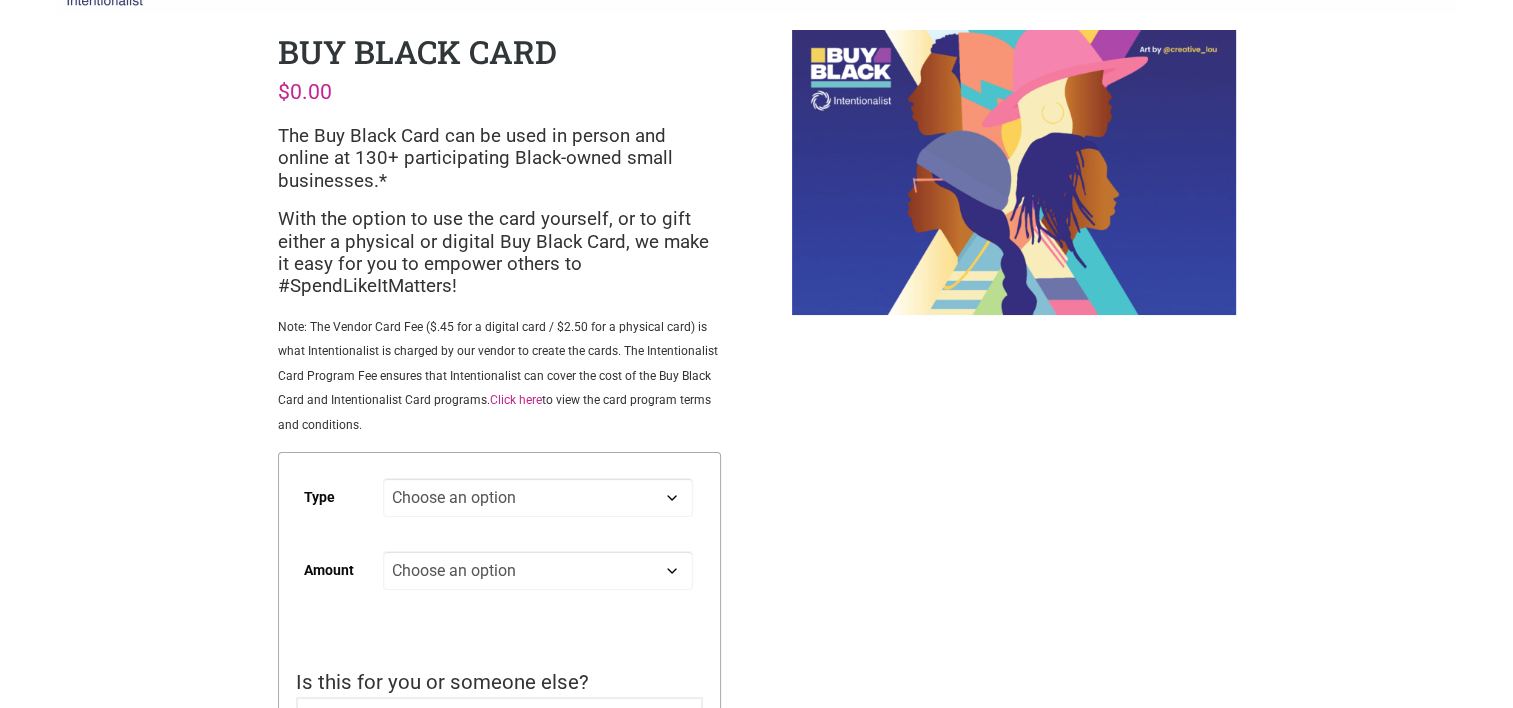 scroll, scrollTop: 100, scrollLeft: 0, axis: vertical 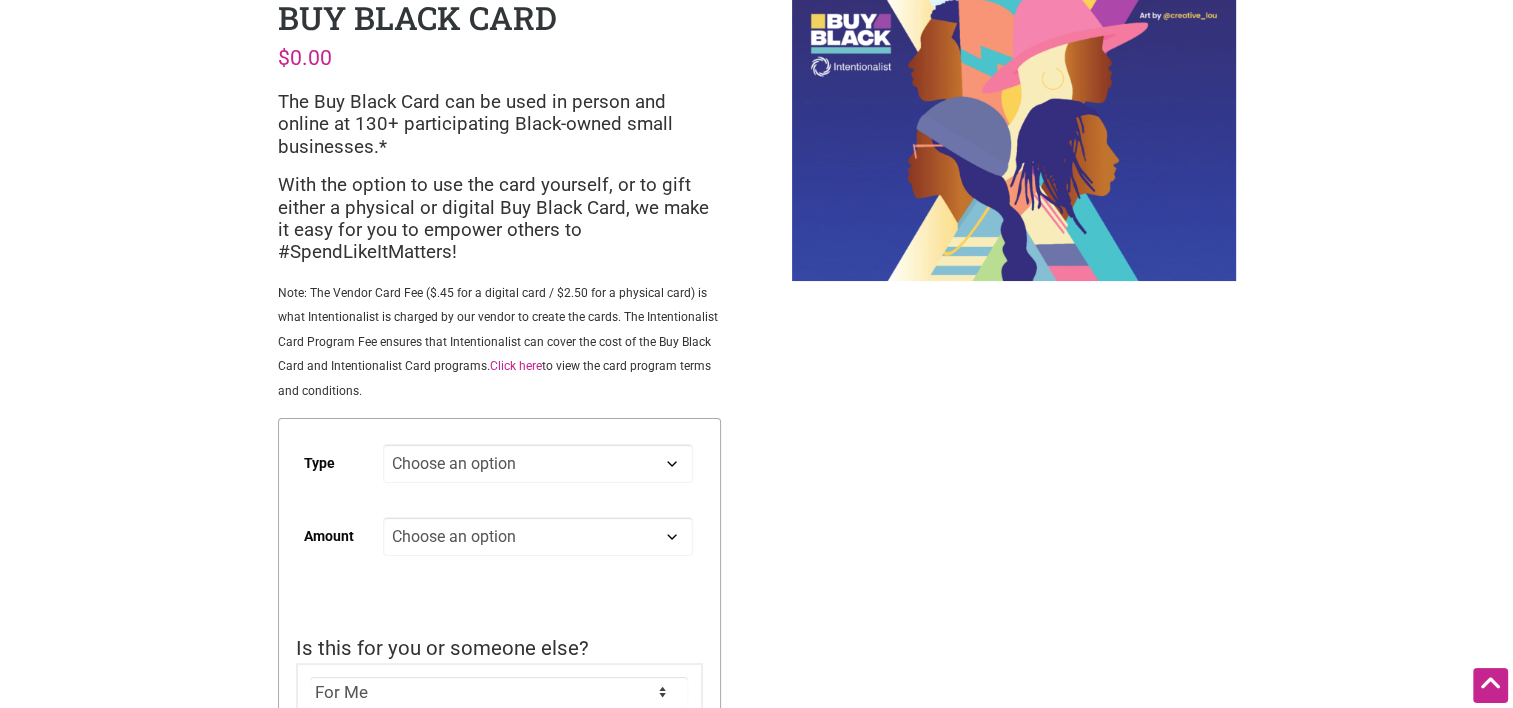 click on "Choose an option Digital Physical" 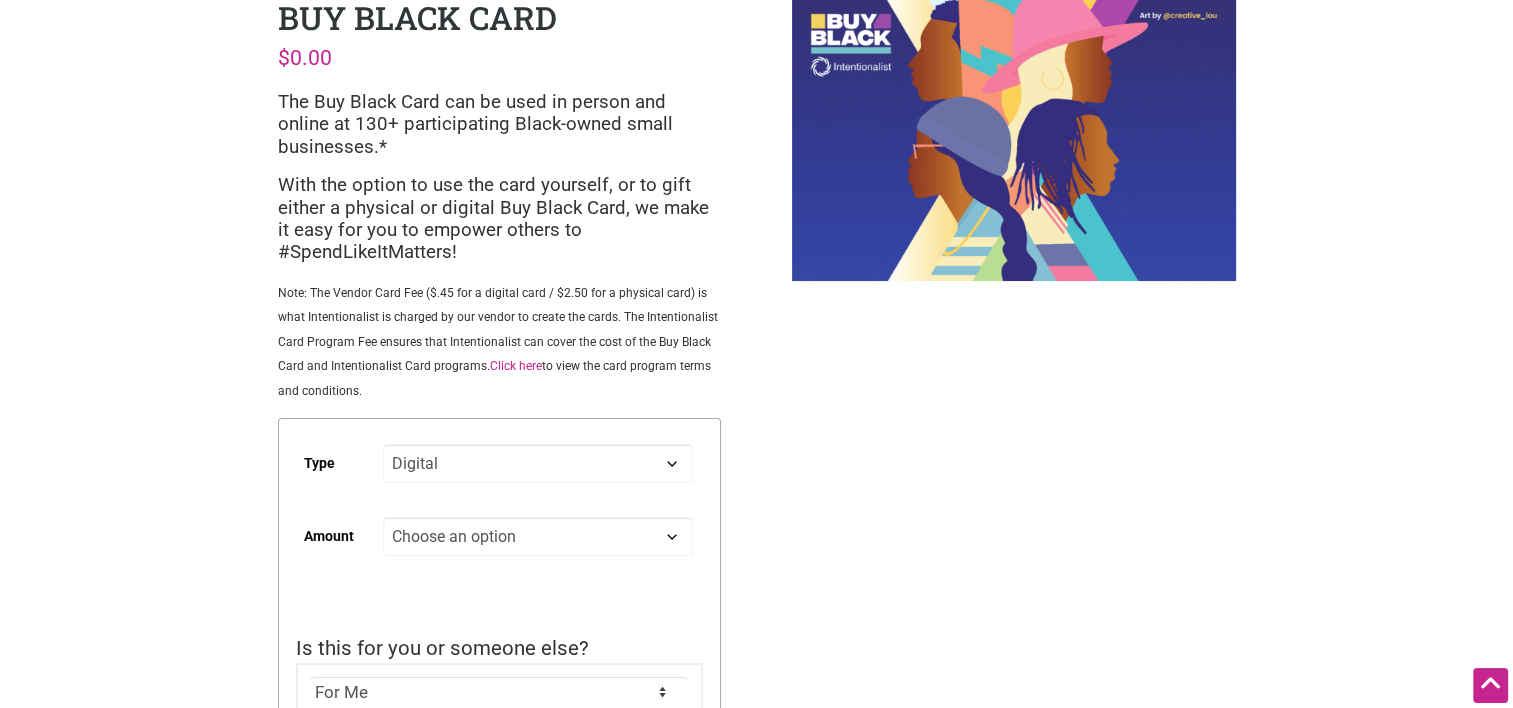 click on "Choose an option Digital Physical" 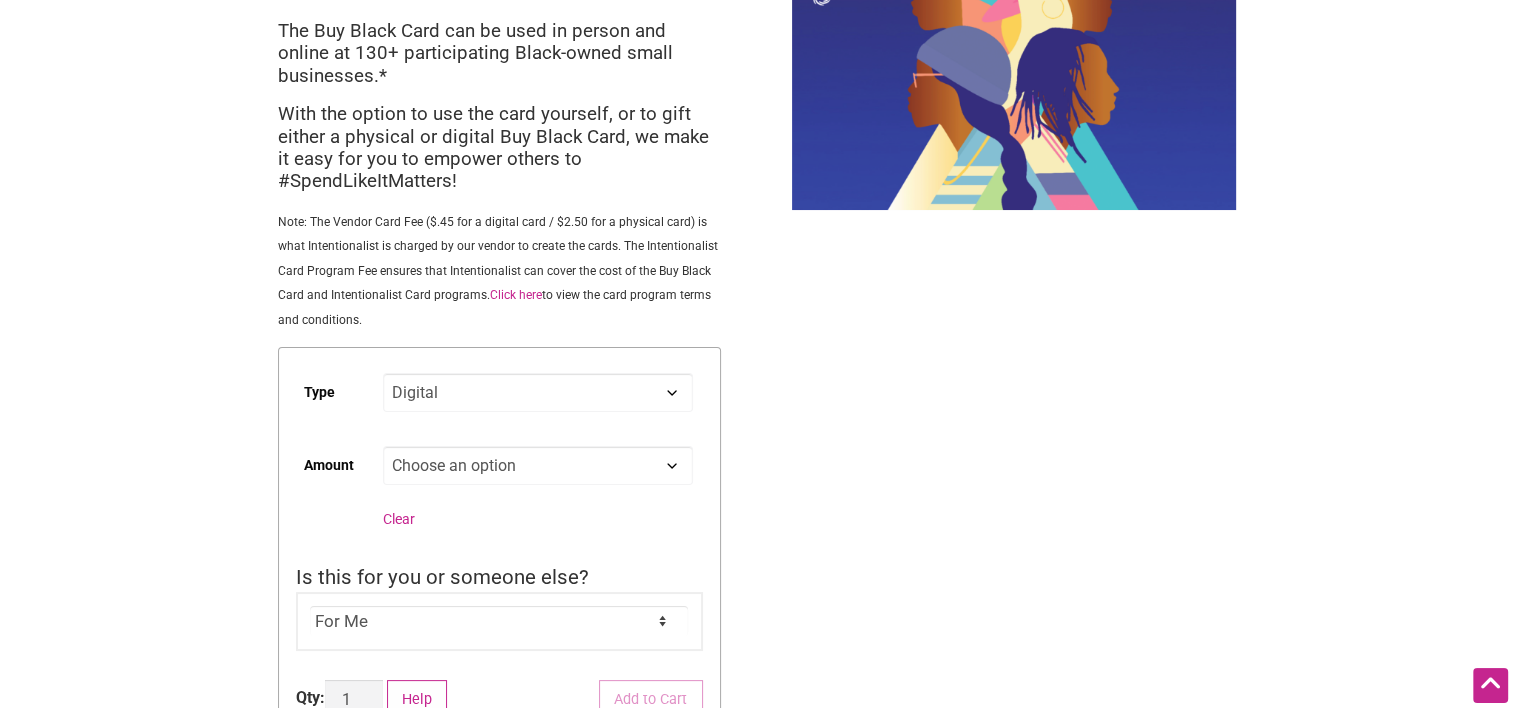 scroll, scrollTop: 200, scrollLeft: 0, axis: vertical 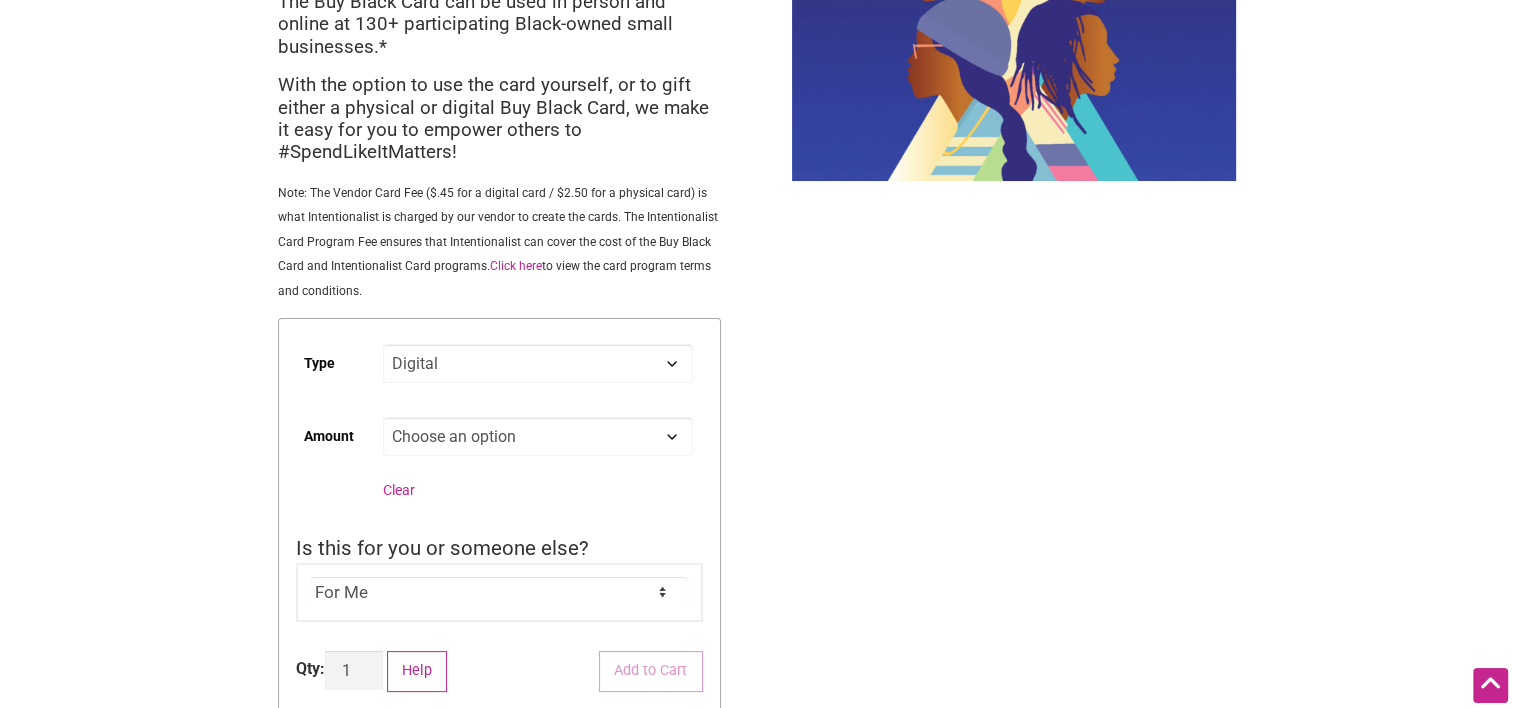 click on "Choose an option Custom 25 50 100 150 200 250 500" 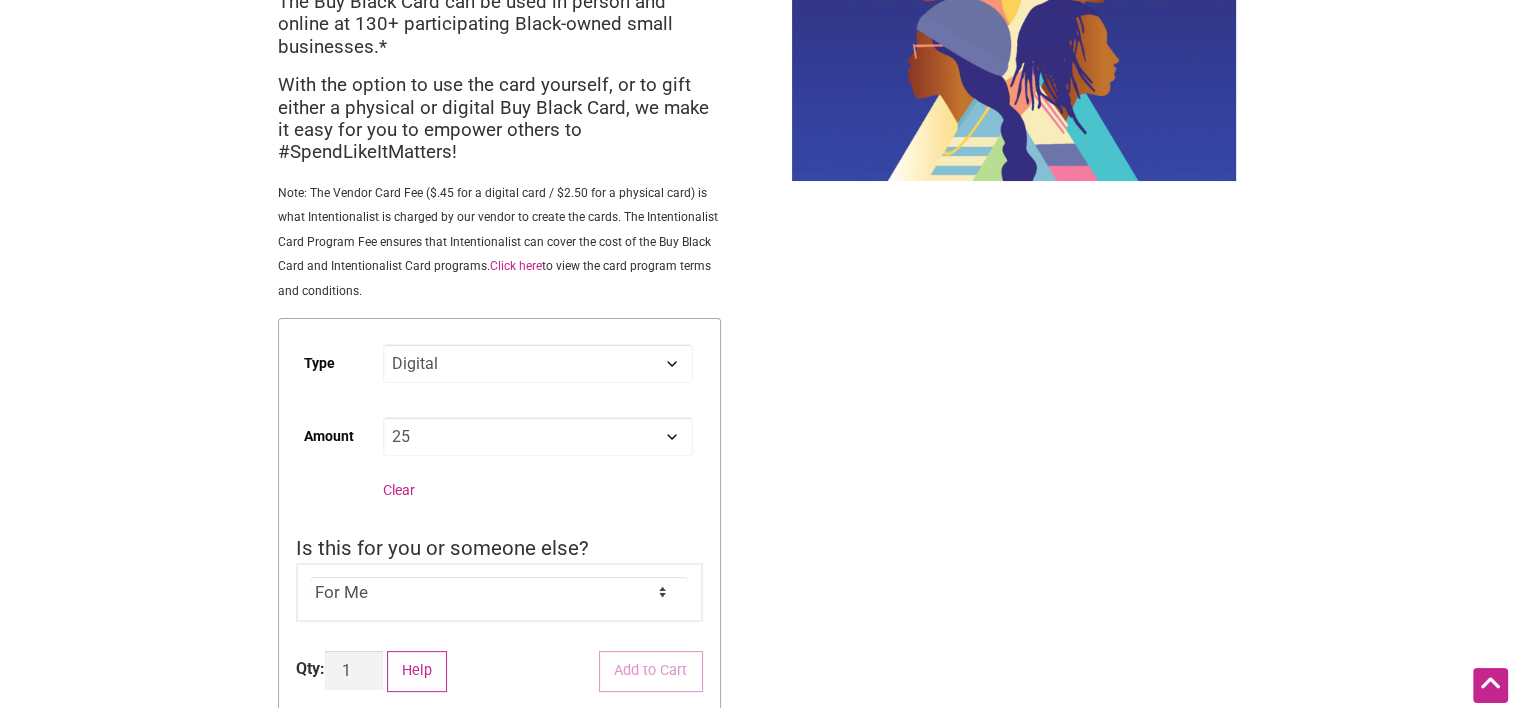 click on "Choose an option Custom 25 50 100 150 200 250 500" 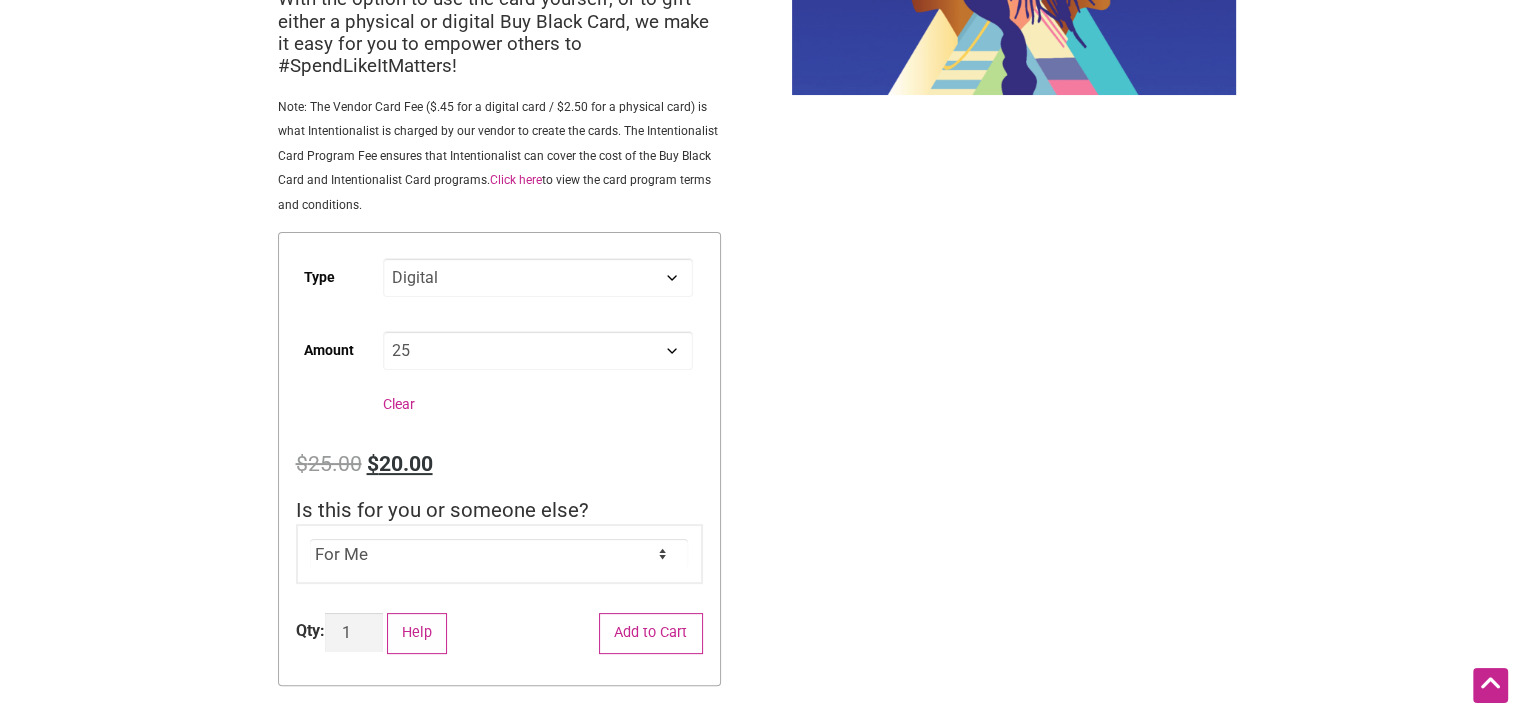 scroll, scrollTop: 400, scrollLeft: 0, axis: vertical 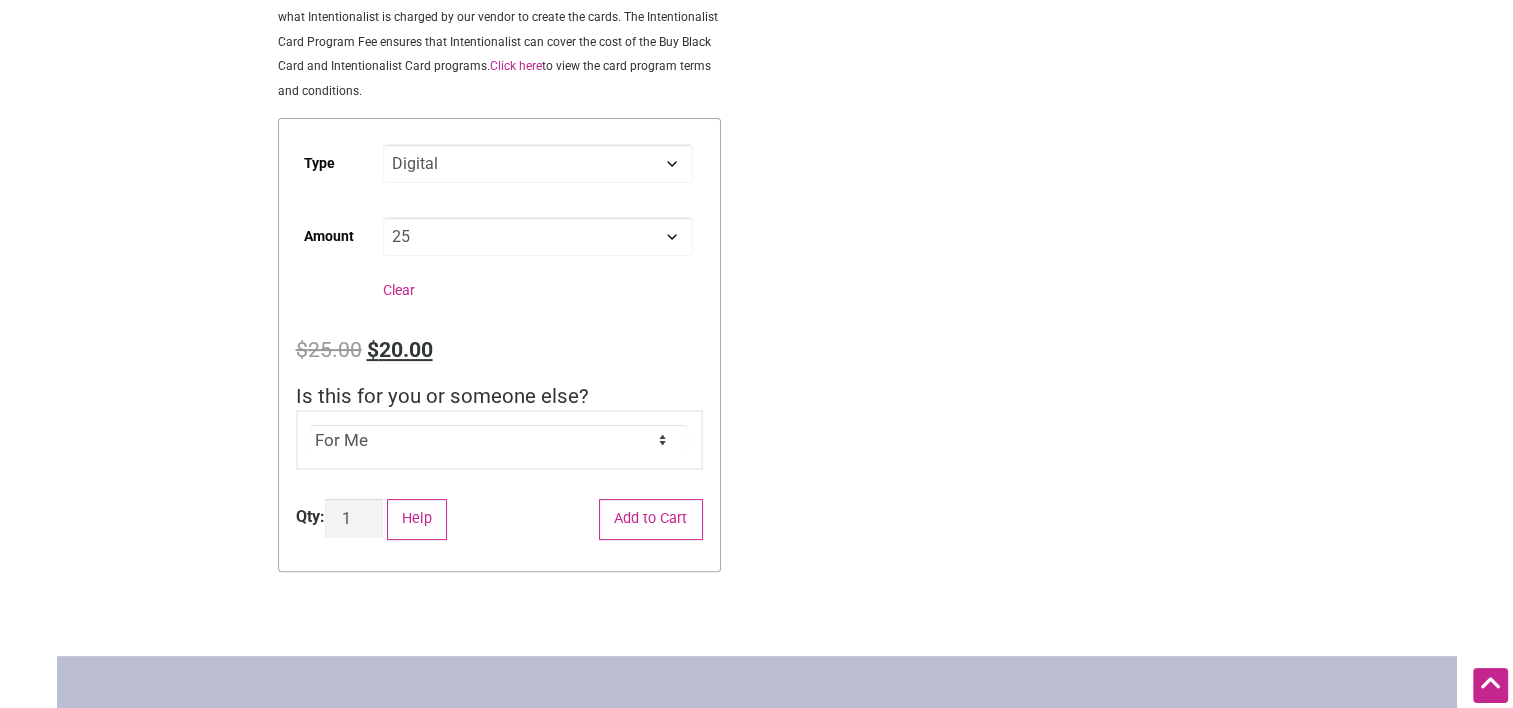 click on "For Me For Someone Else" 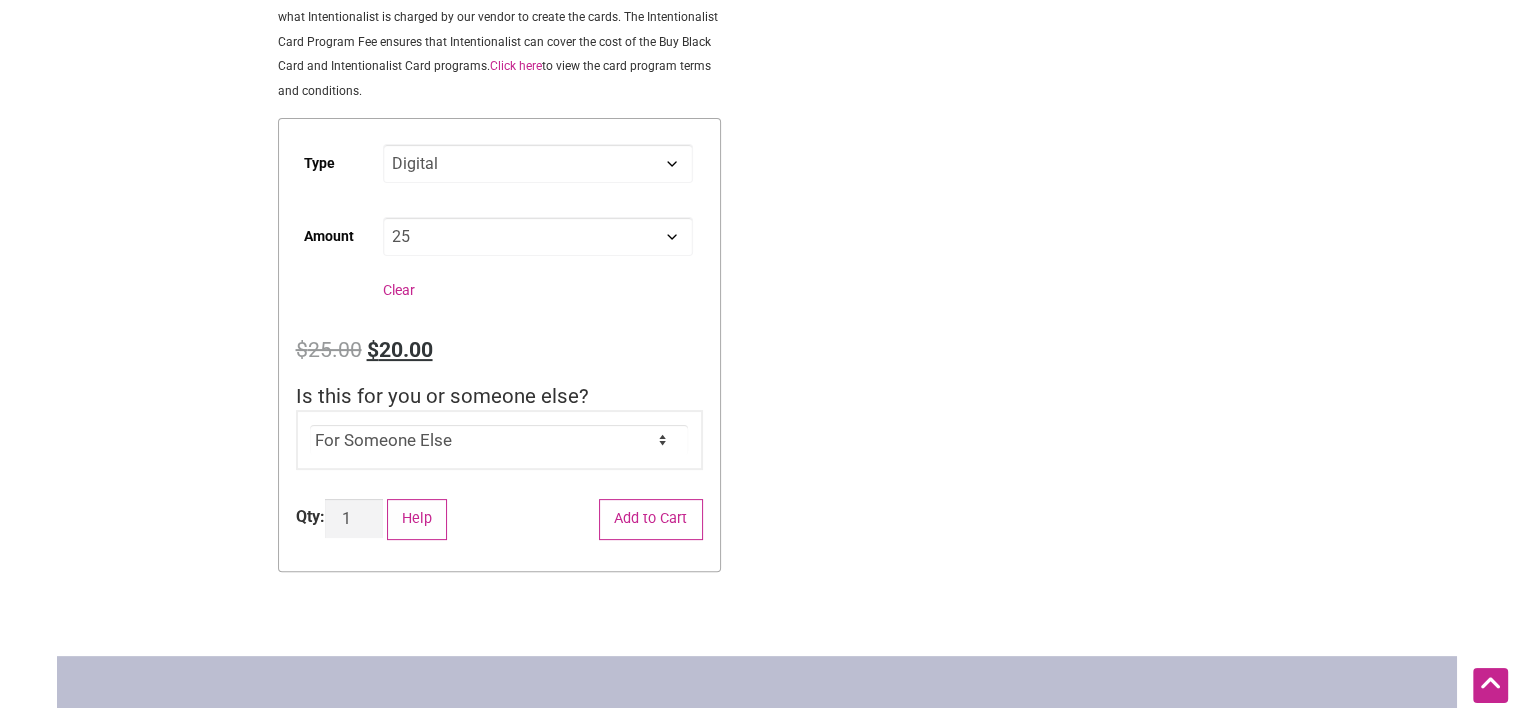 click on "For Me For Someone Else" 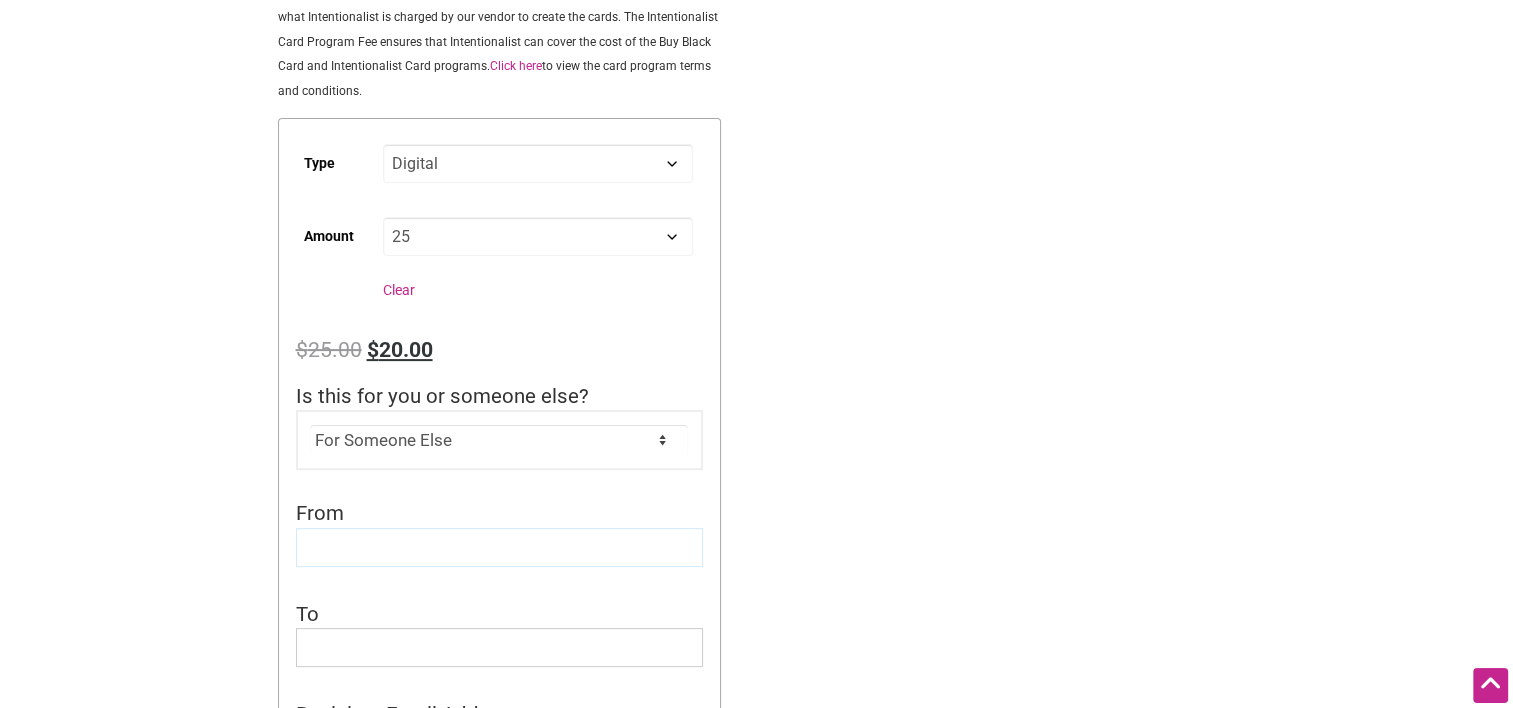 click 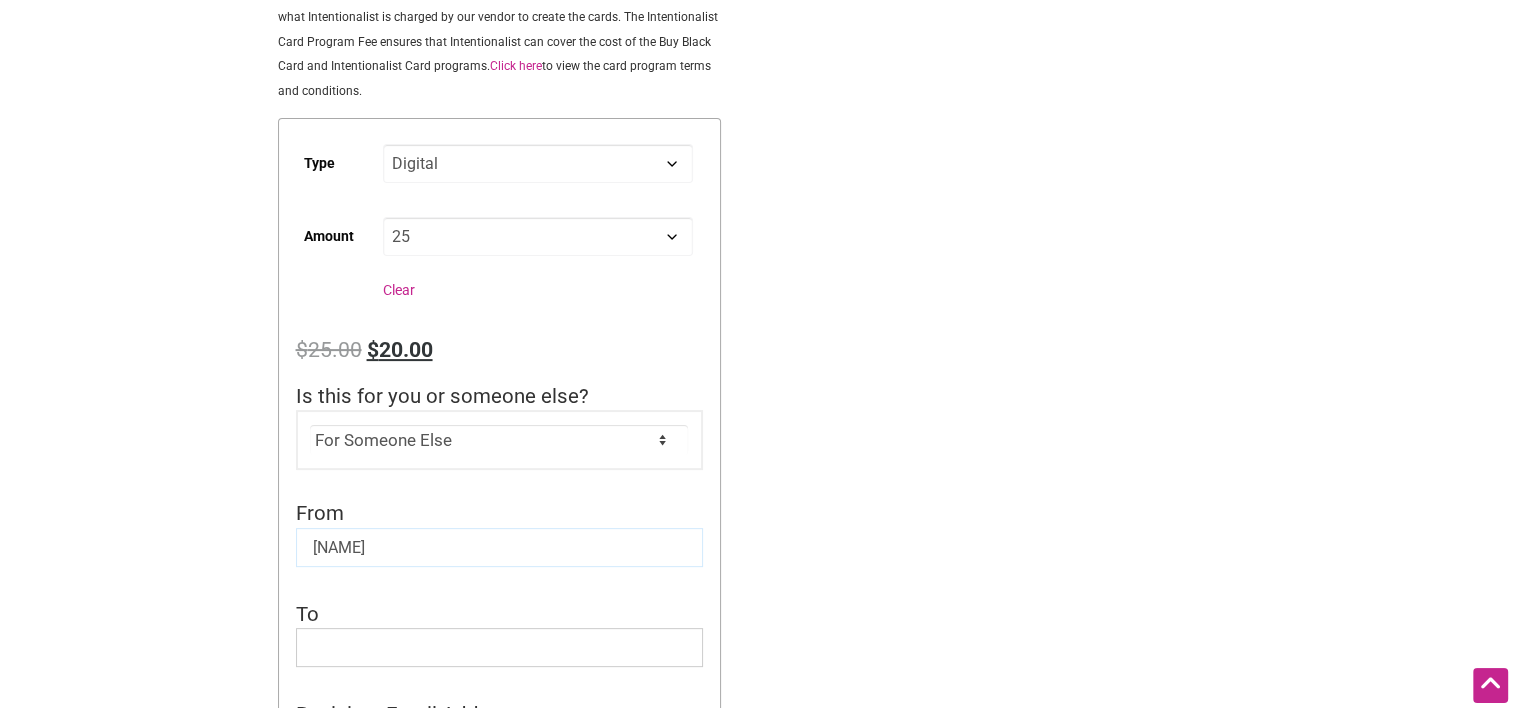 type on "Holly" 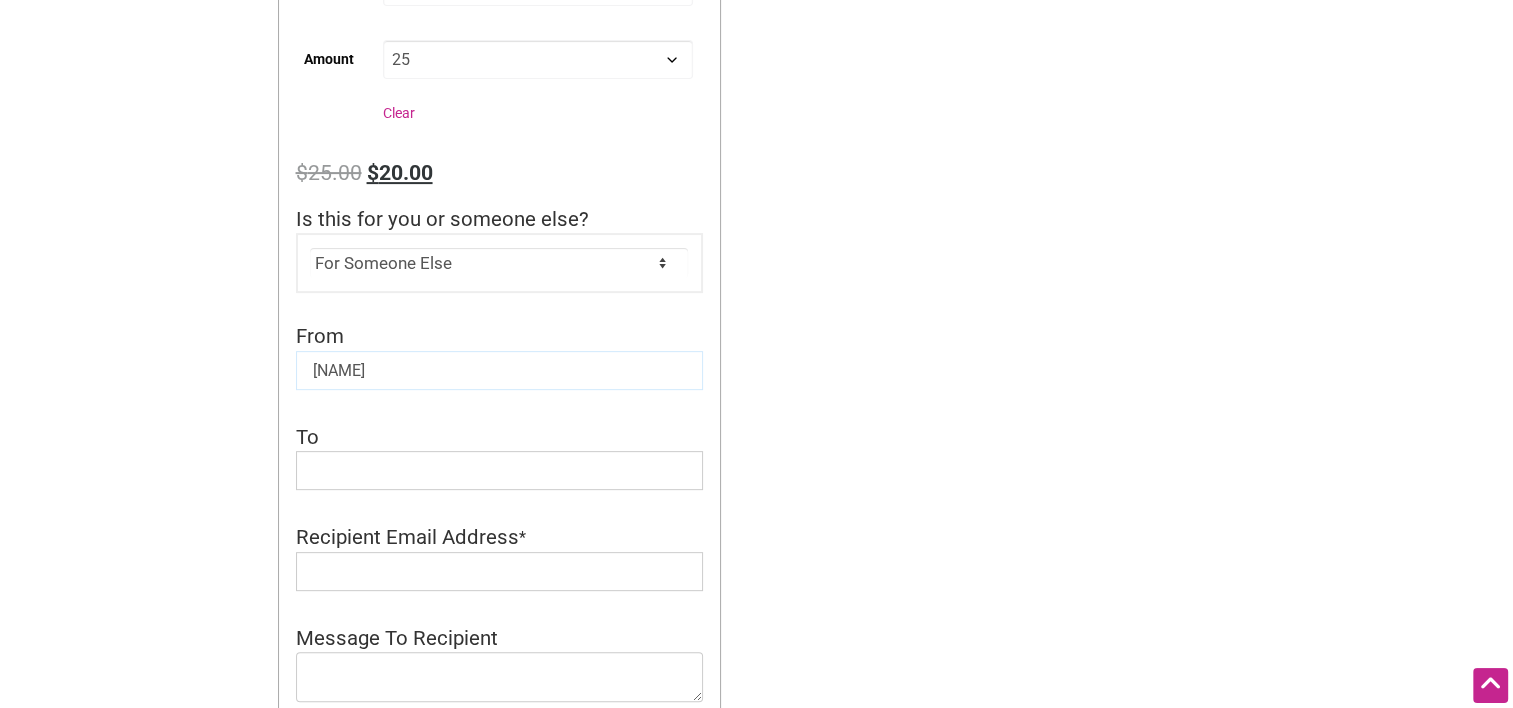 scroll, scrollTop: 600, scrollLeft: 0, axis: vertical 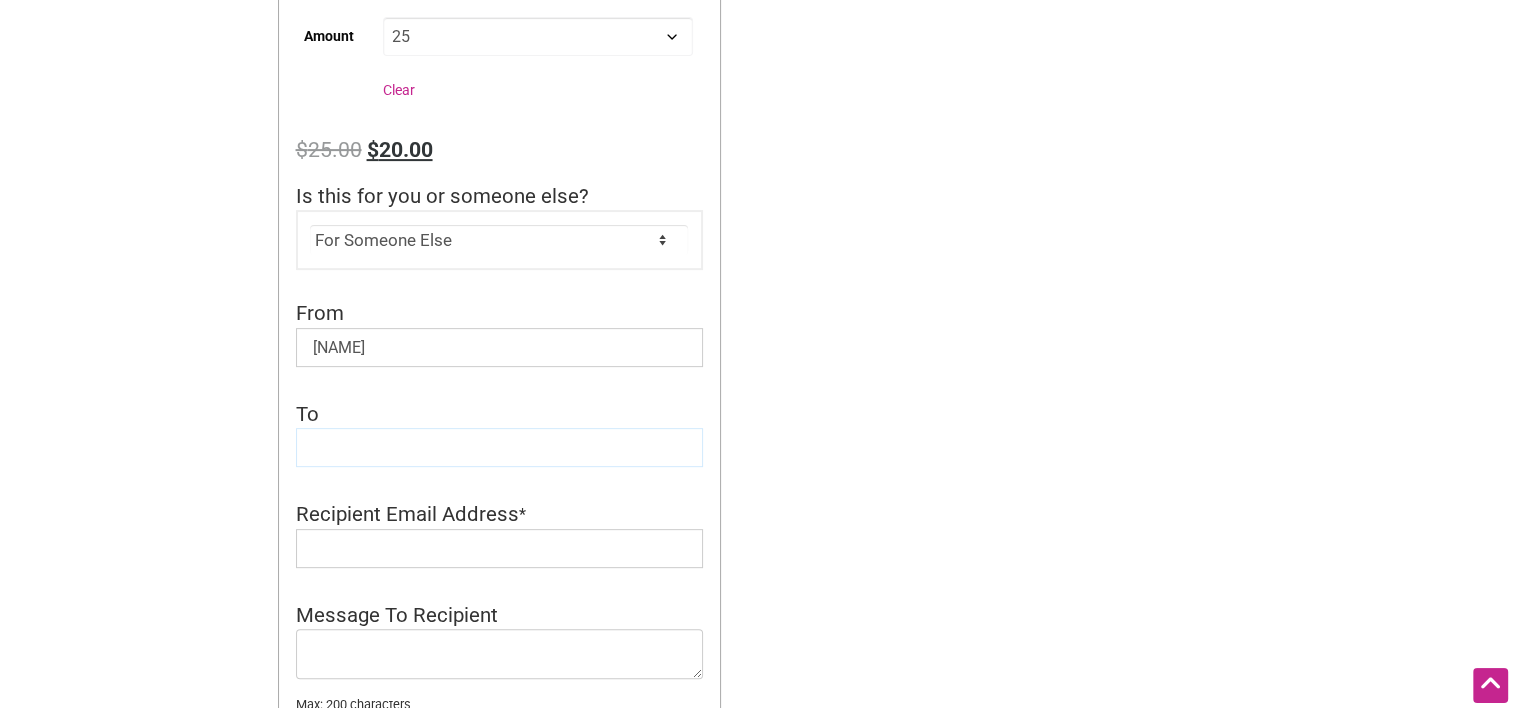 click 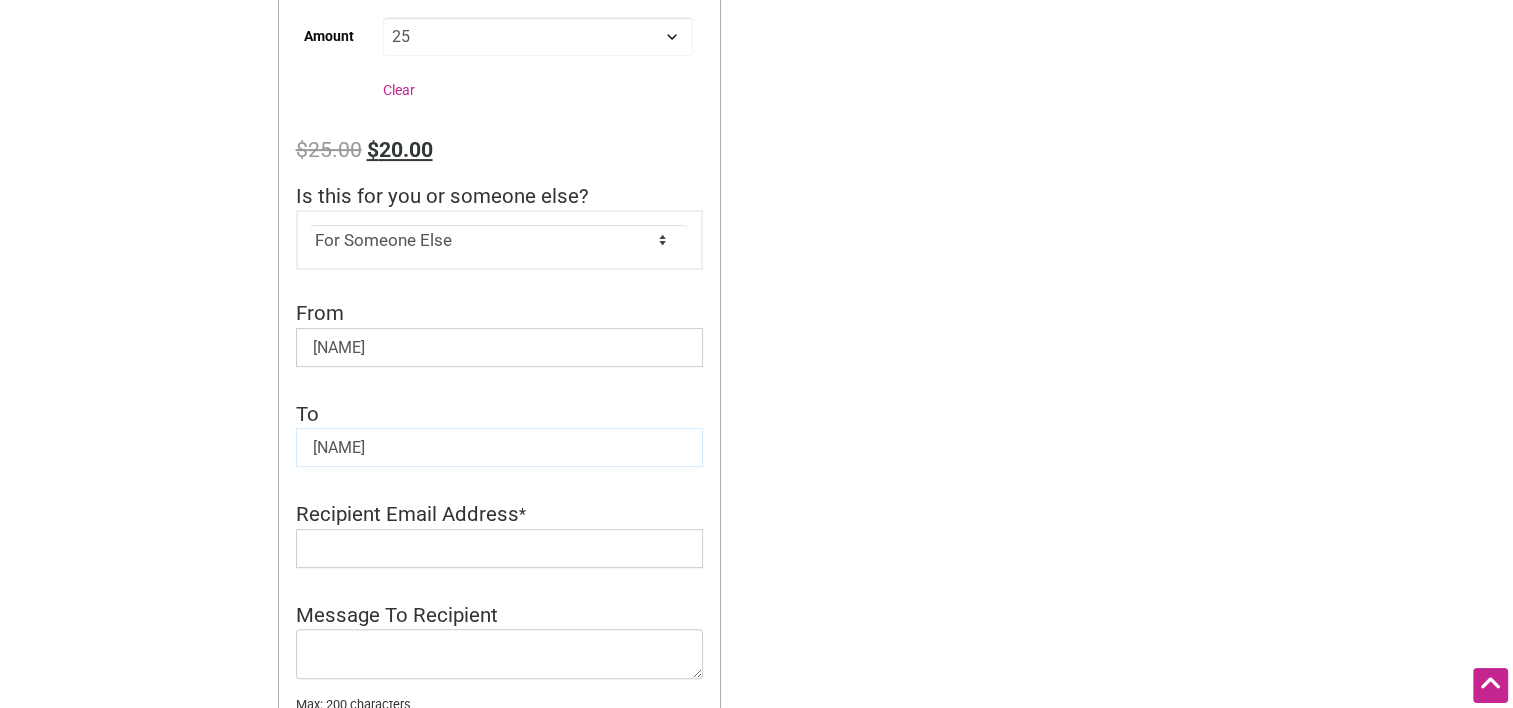 type on "June" 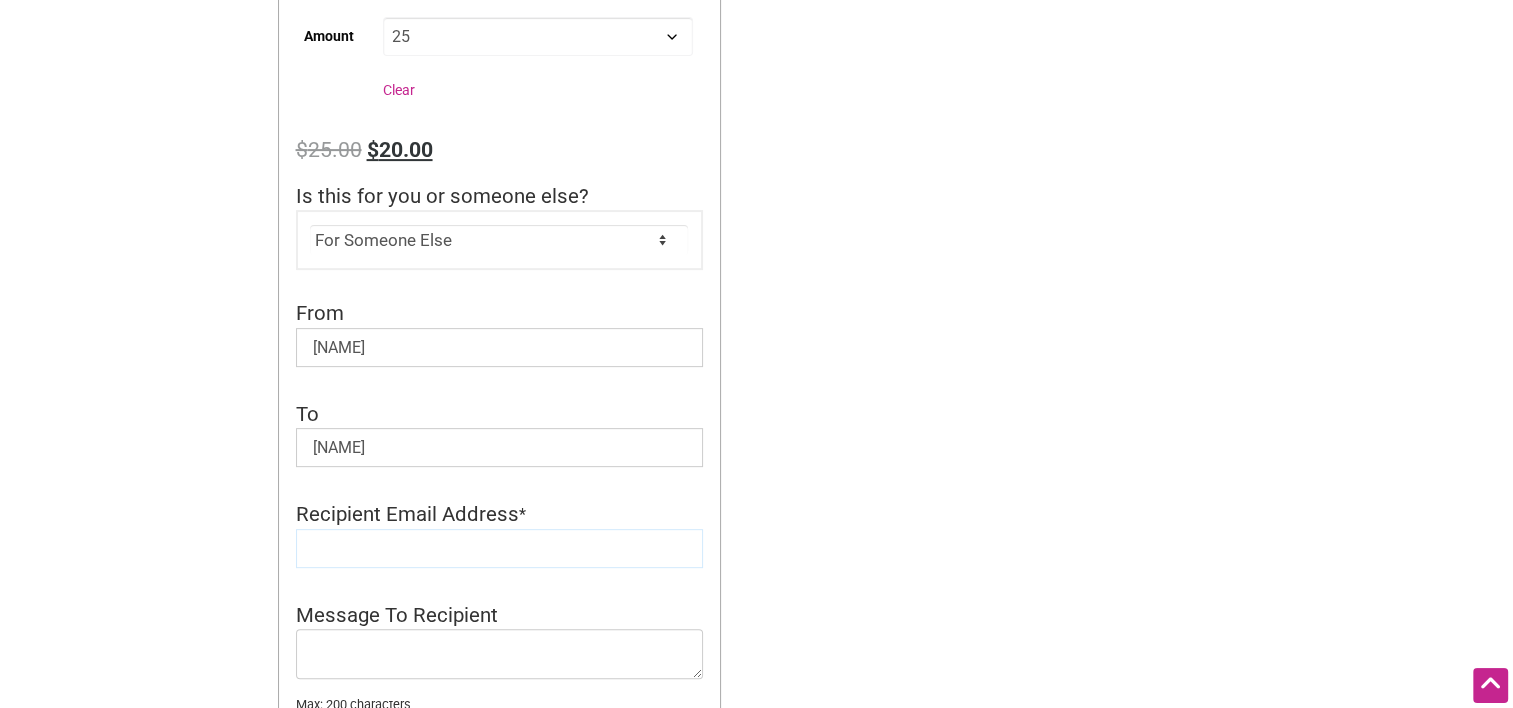 click 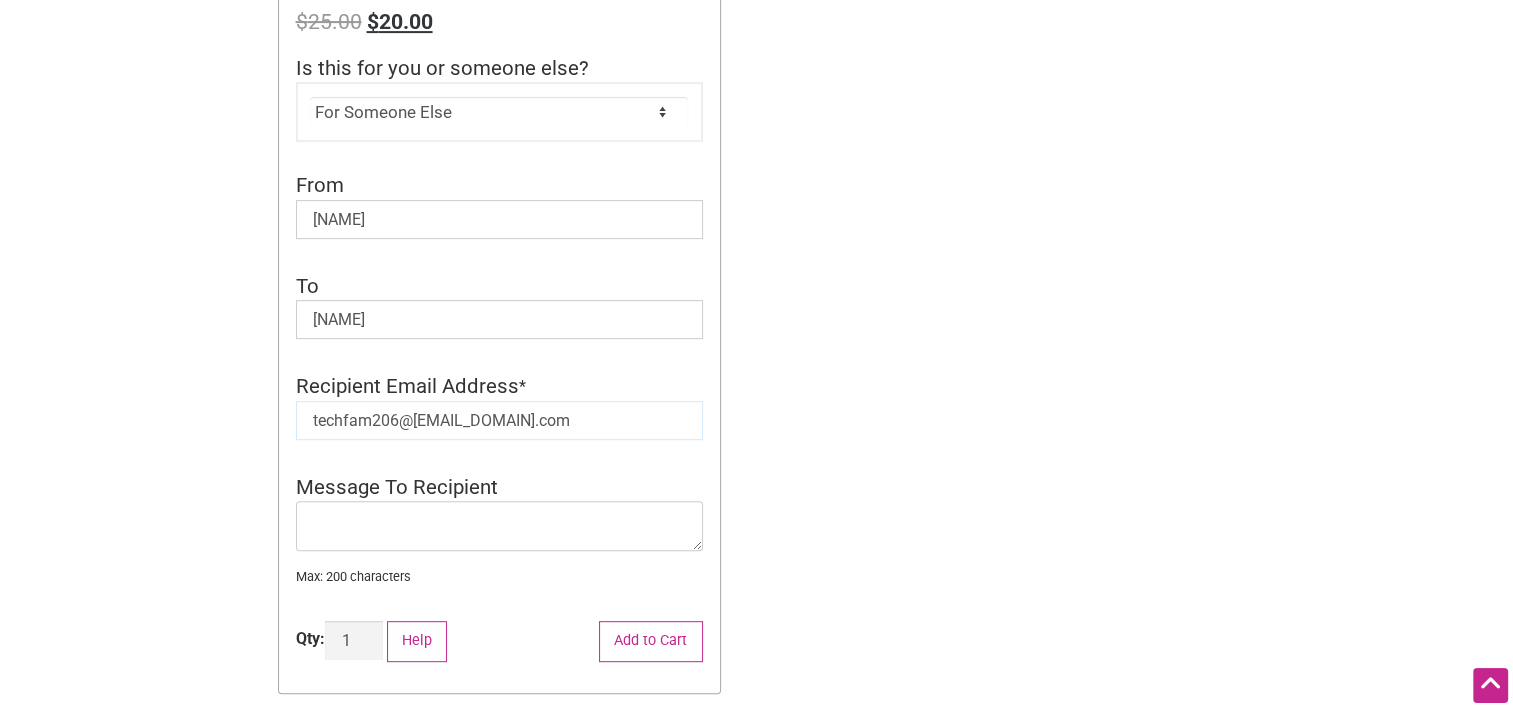scroll, scrollTop: 800, scrollLeft: 0, axis: vertical 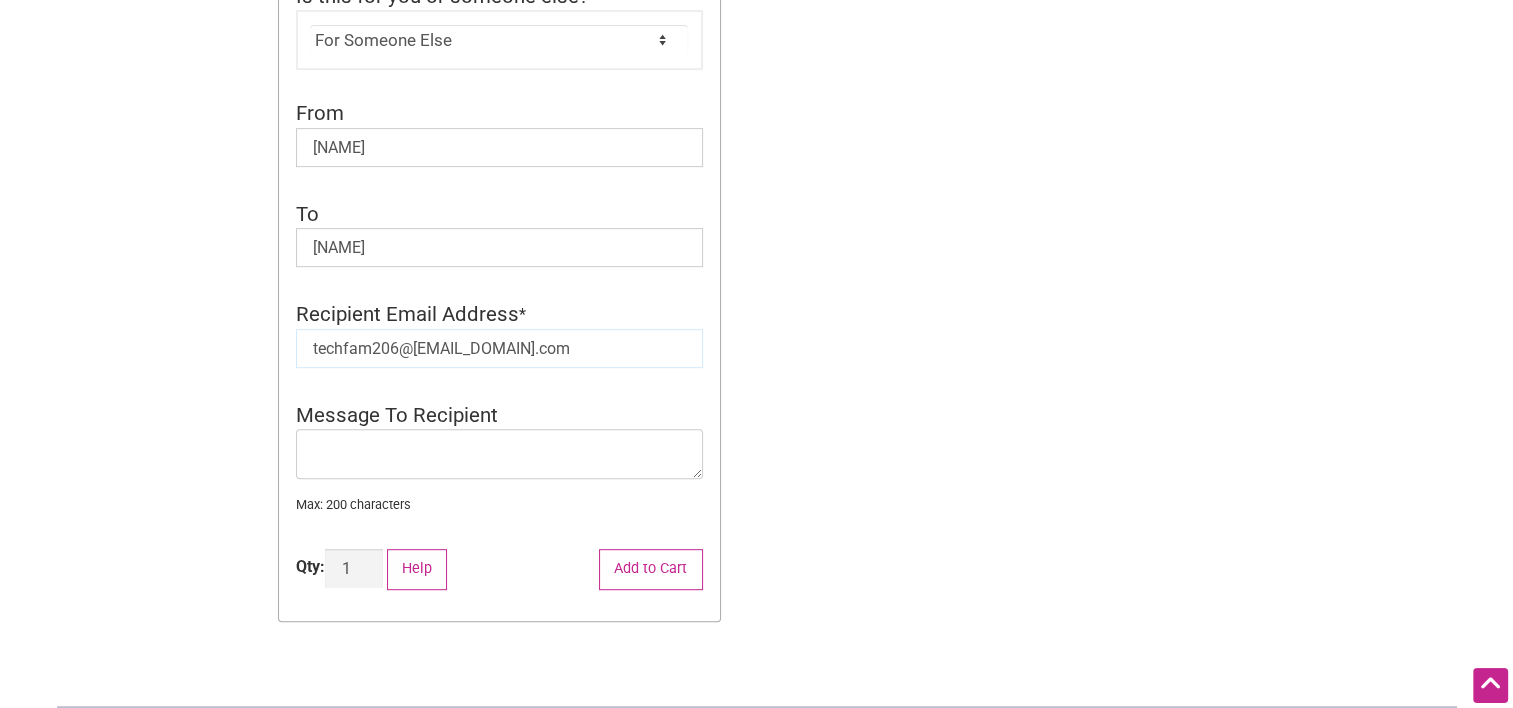 type on "techfam206@msn.com" 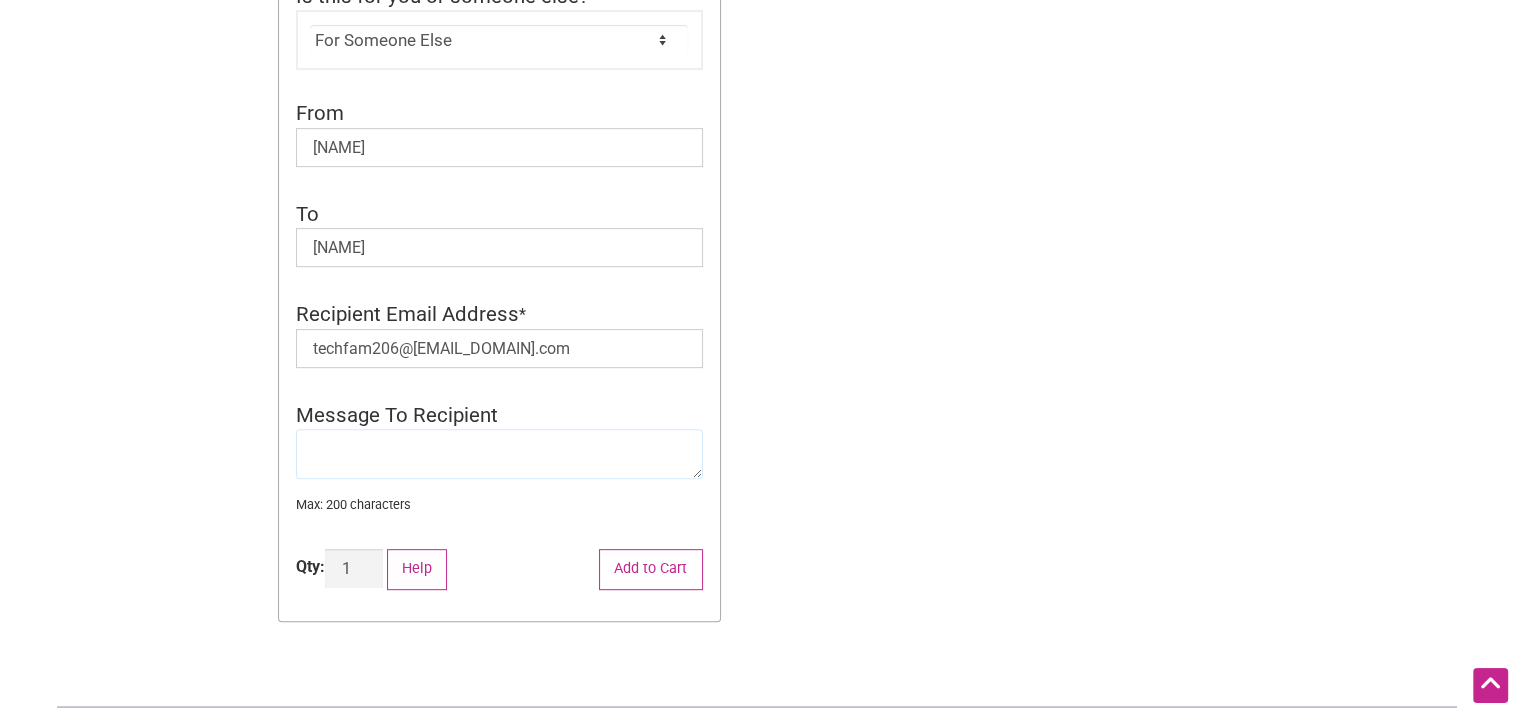click 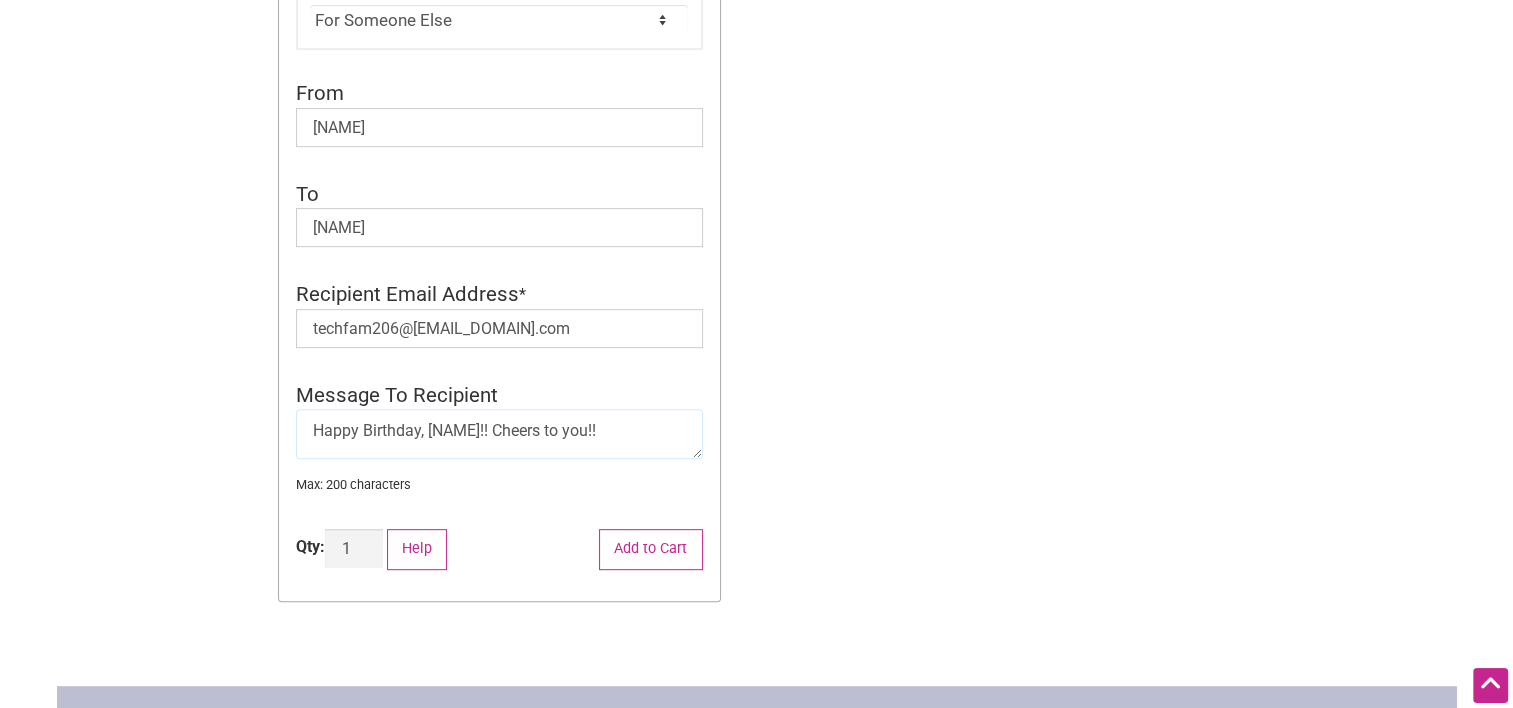 scroll, scrollTop: 900, scrollLeft: 0, axis: vertical 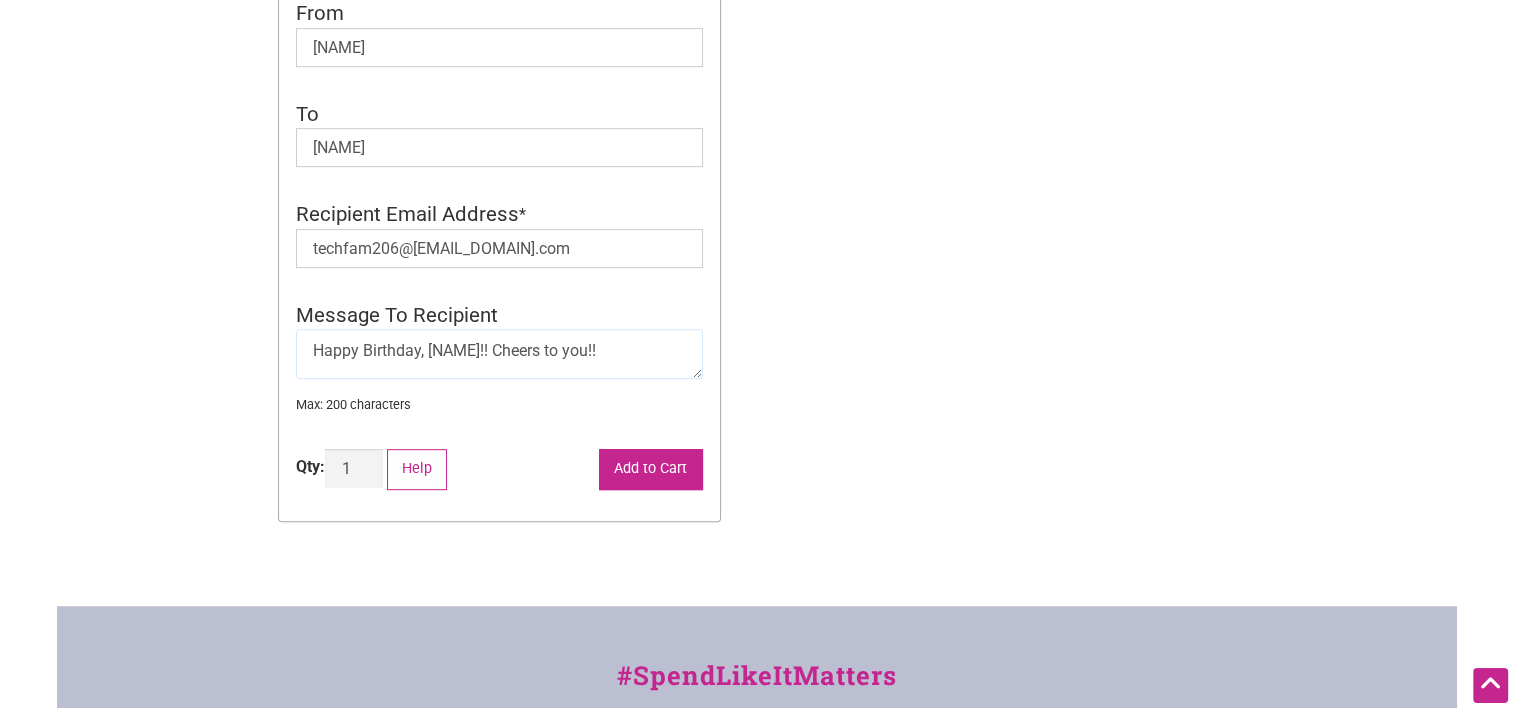 type on "Happy Birthday, June!! Cheers to you!!" 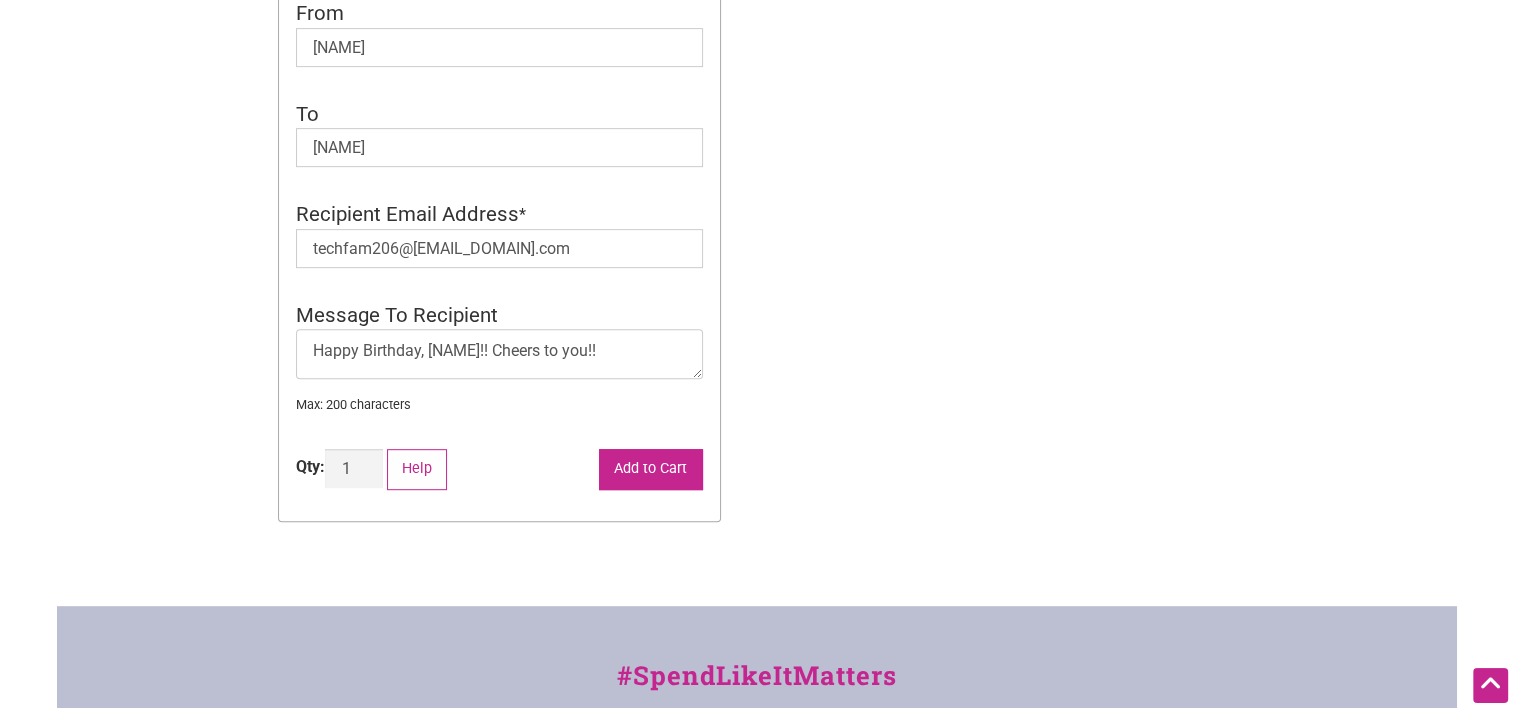 click on "Add to Cart" 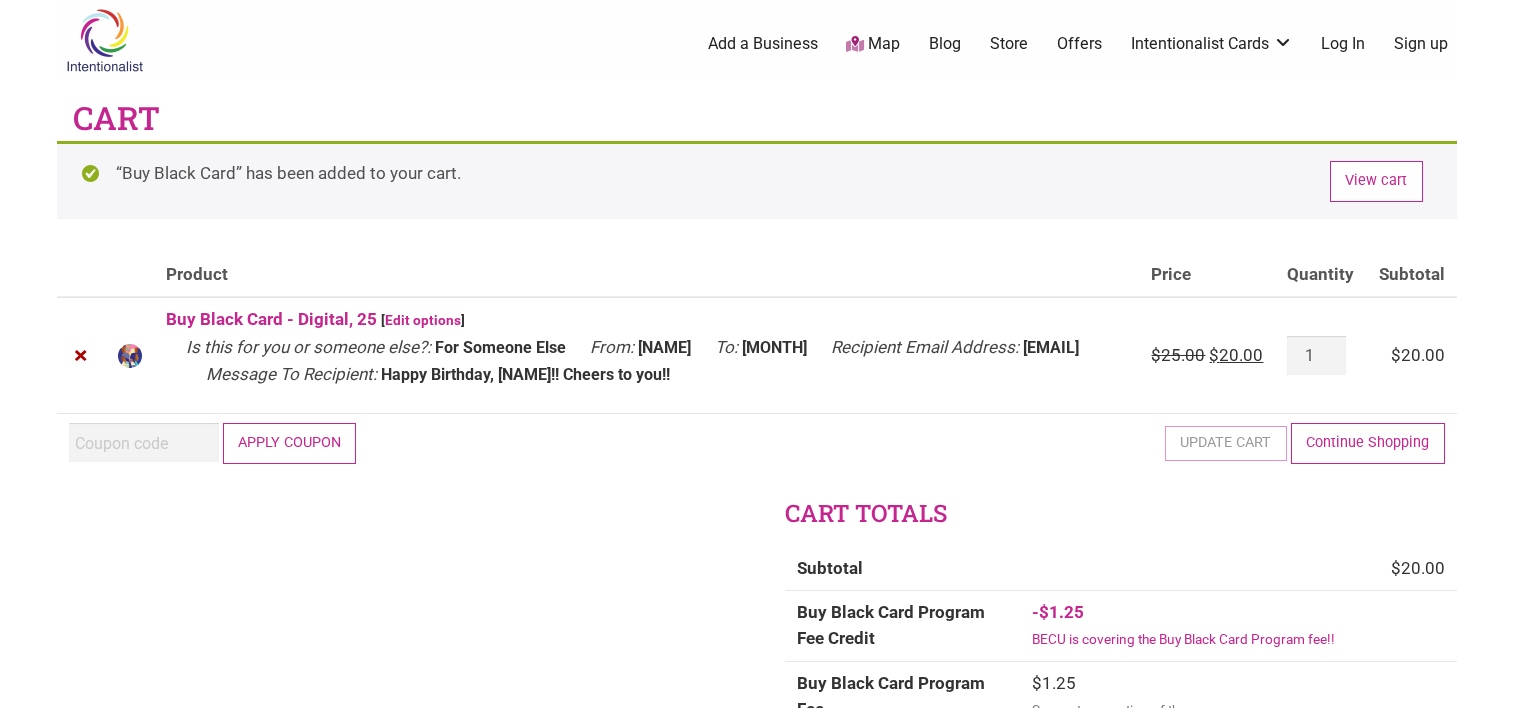 scroll, scrollTop: 0, scrollLeft: 0, axis: both 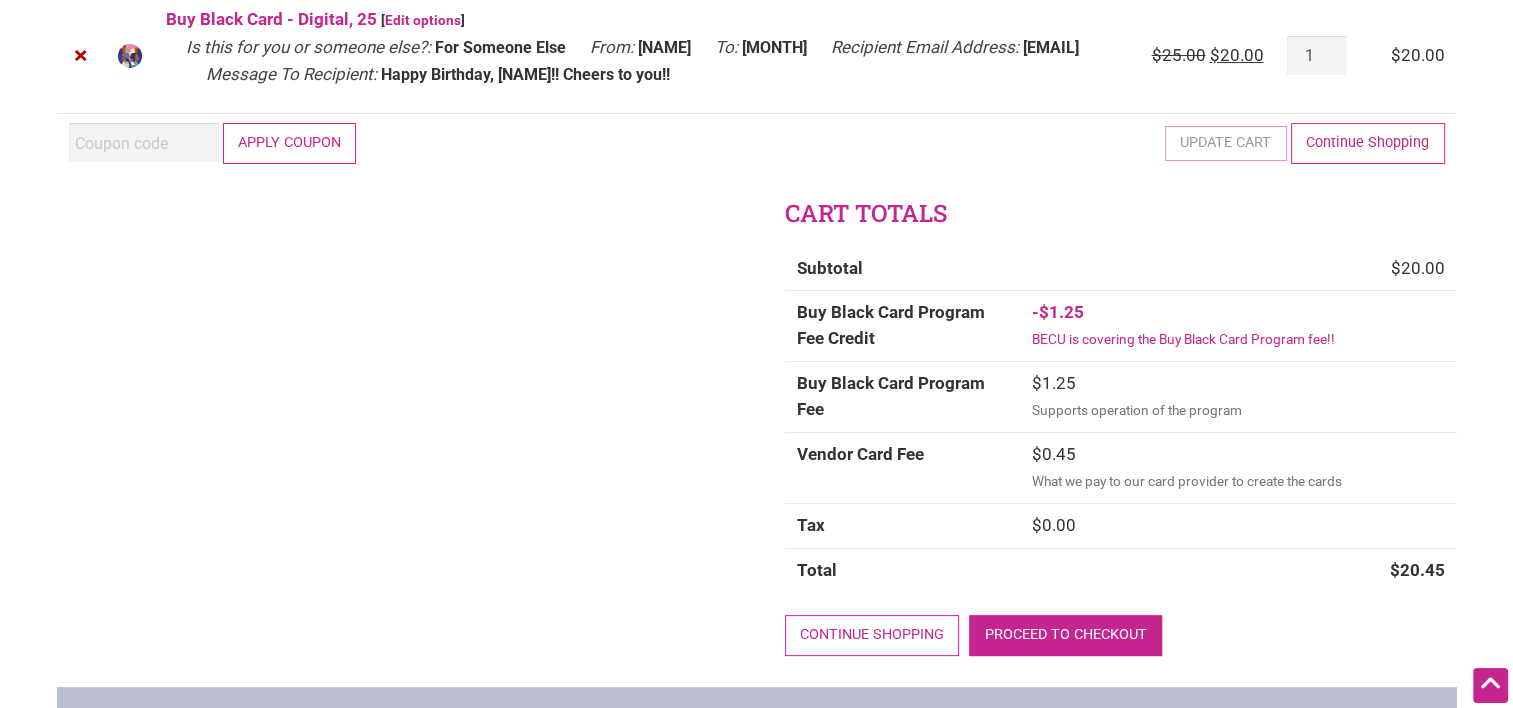click on "Proceed to checkout" at bounding box center (1065, 635) 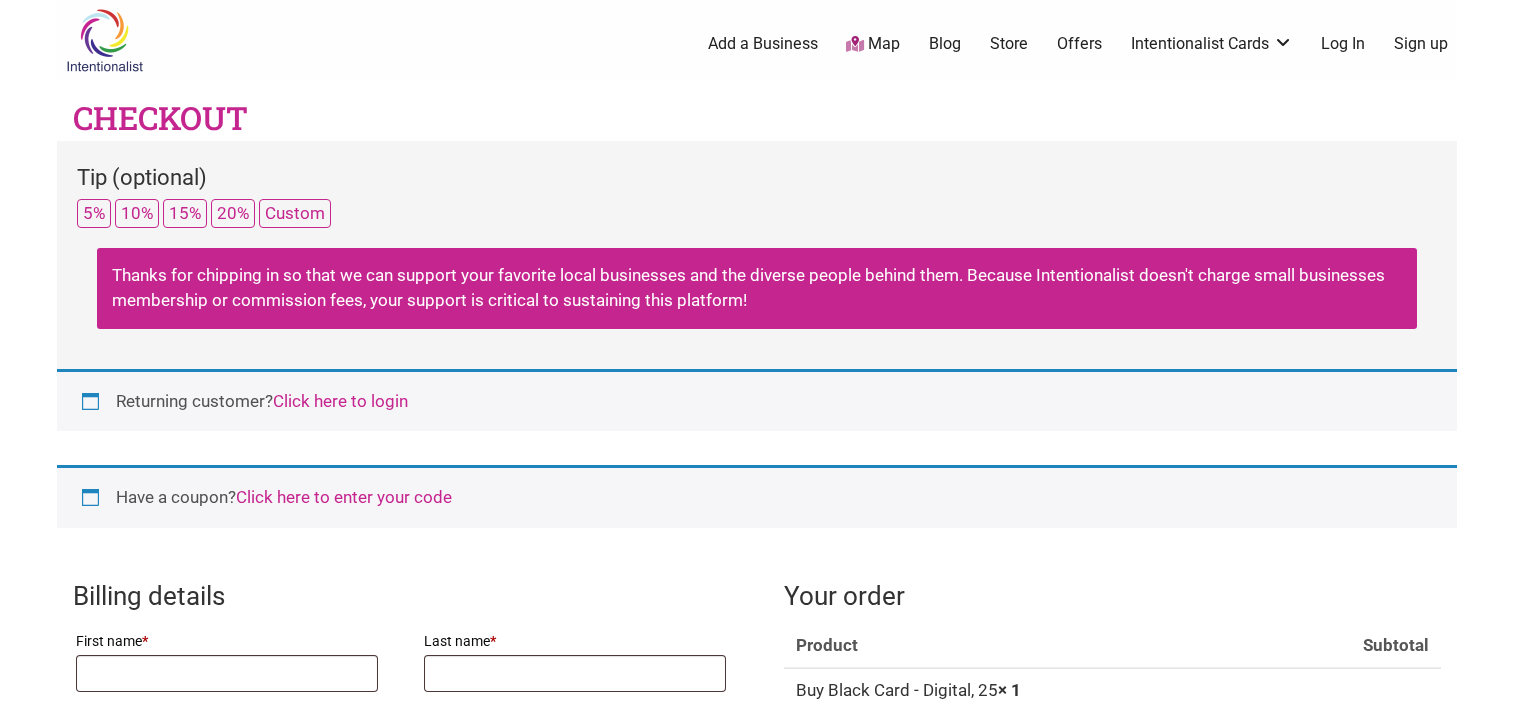 scroll, scrollTop: 0, scrollLeft: 0, axis: both 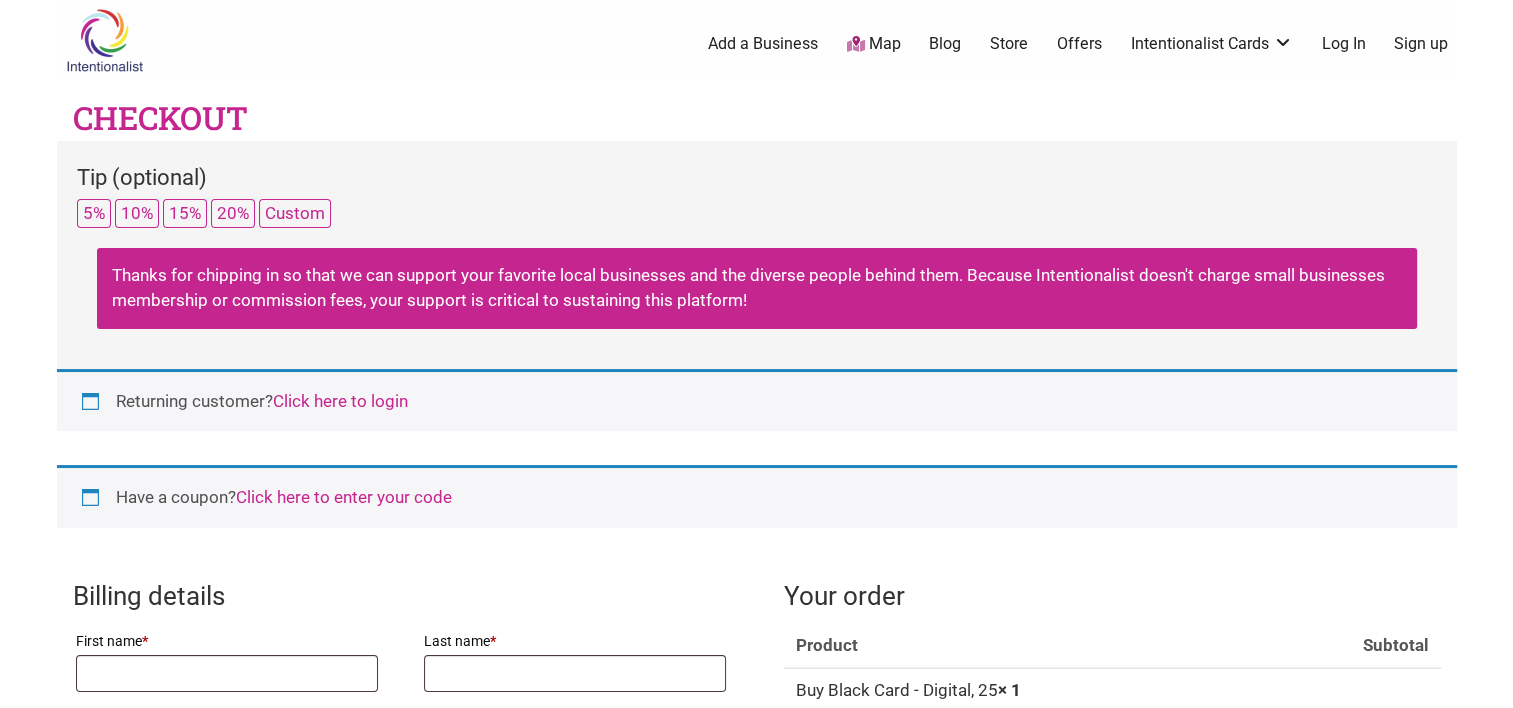 select on "US" 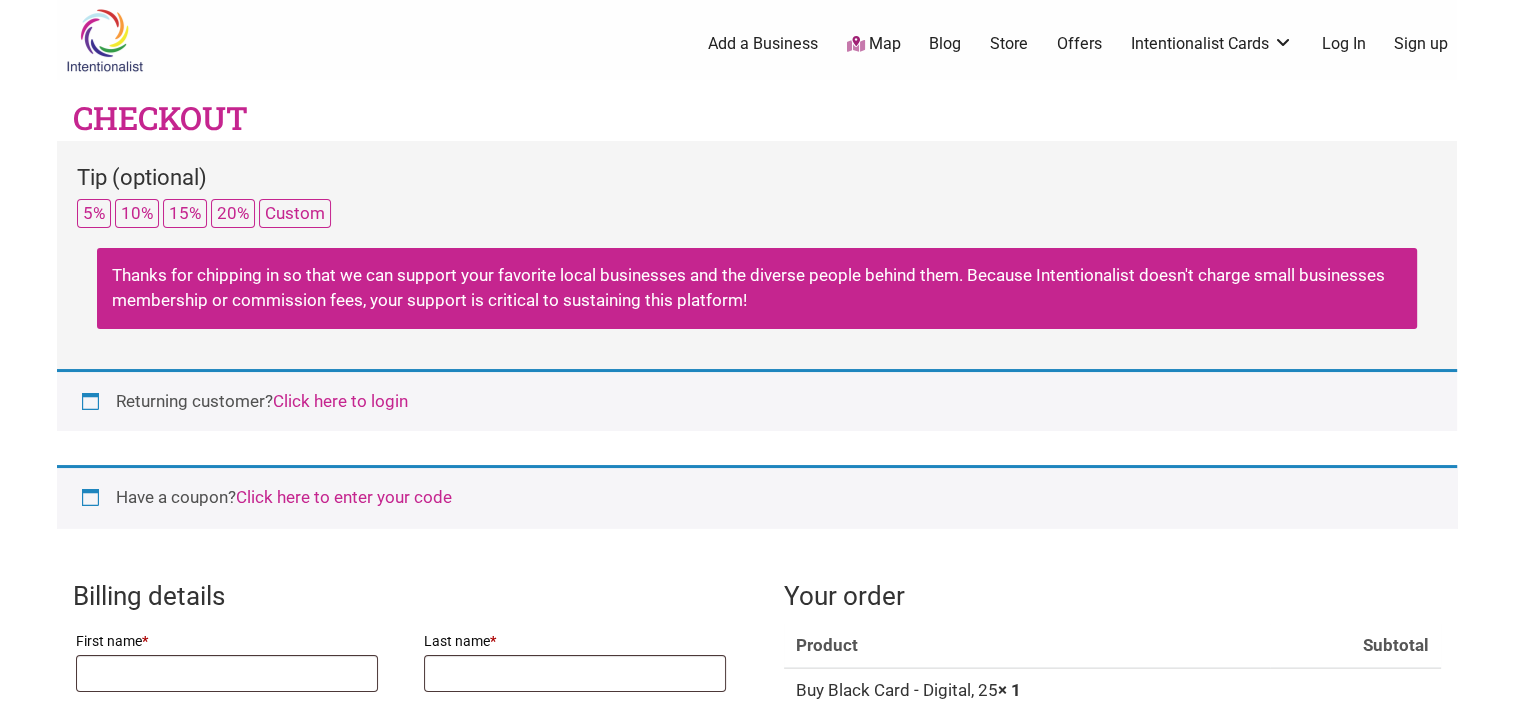 click on "Click here to login" at bounding box center (340, 401) 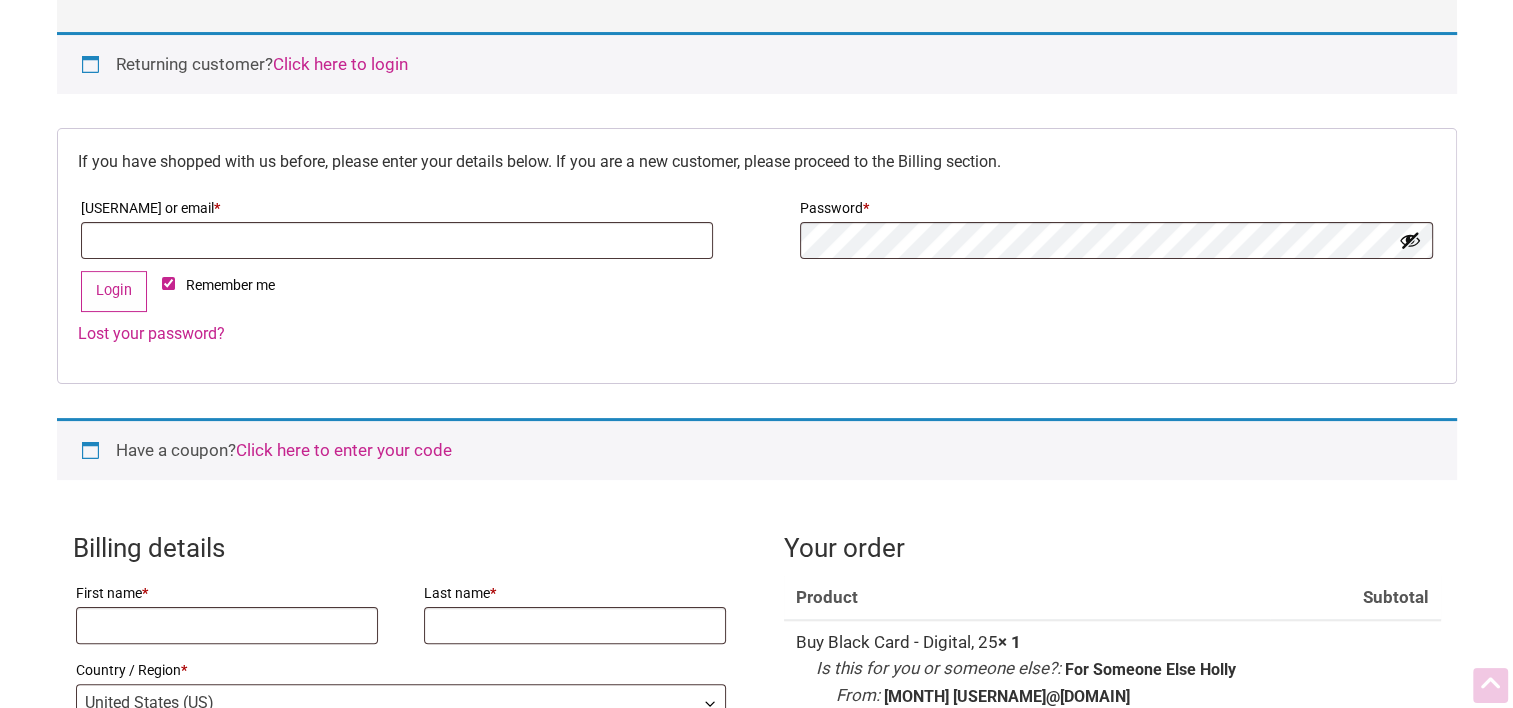 scroll, scrollTop: 414, scrollLeft: 0, axis: vertical 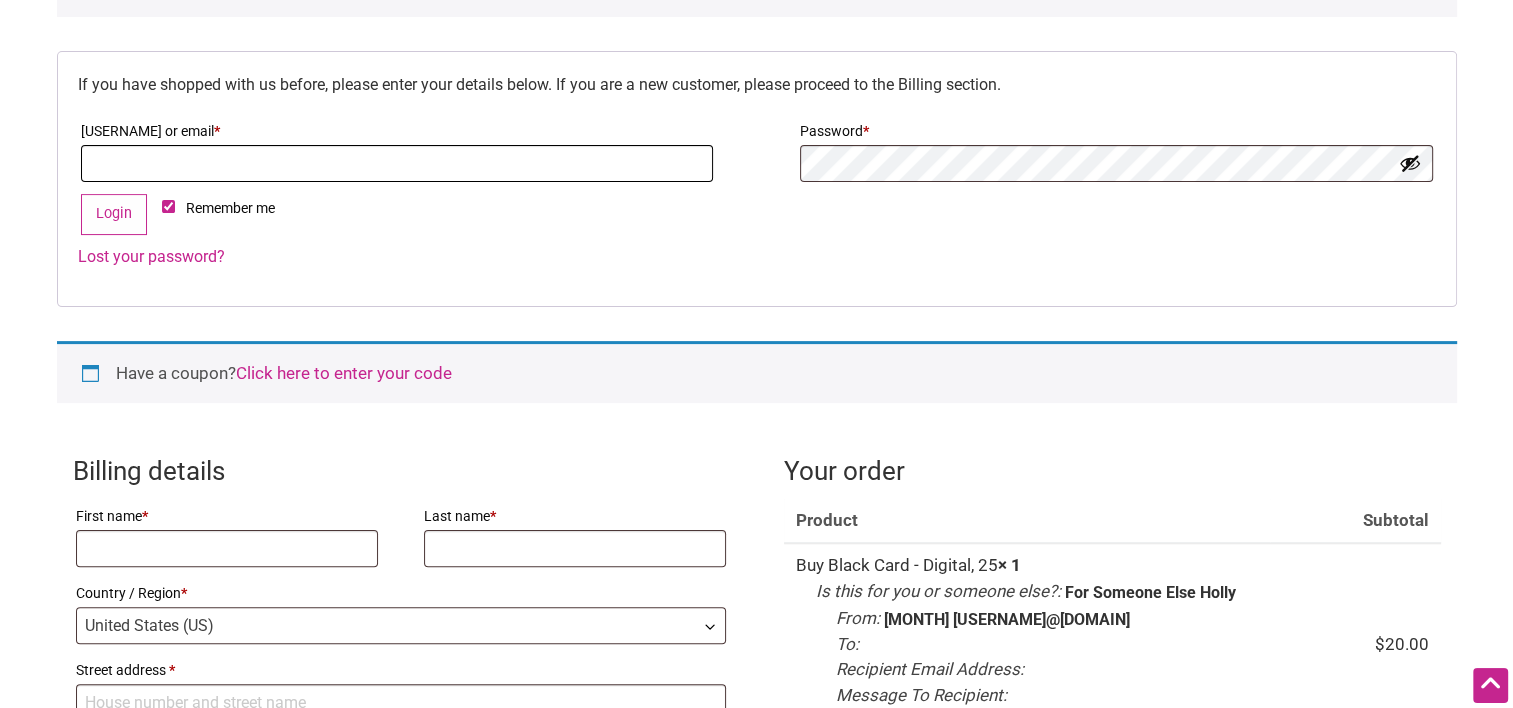 click on "Username or email  * Required" at bounding box center (397, 163) 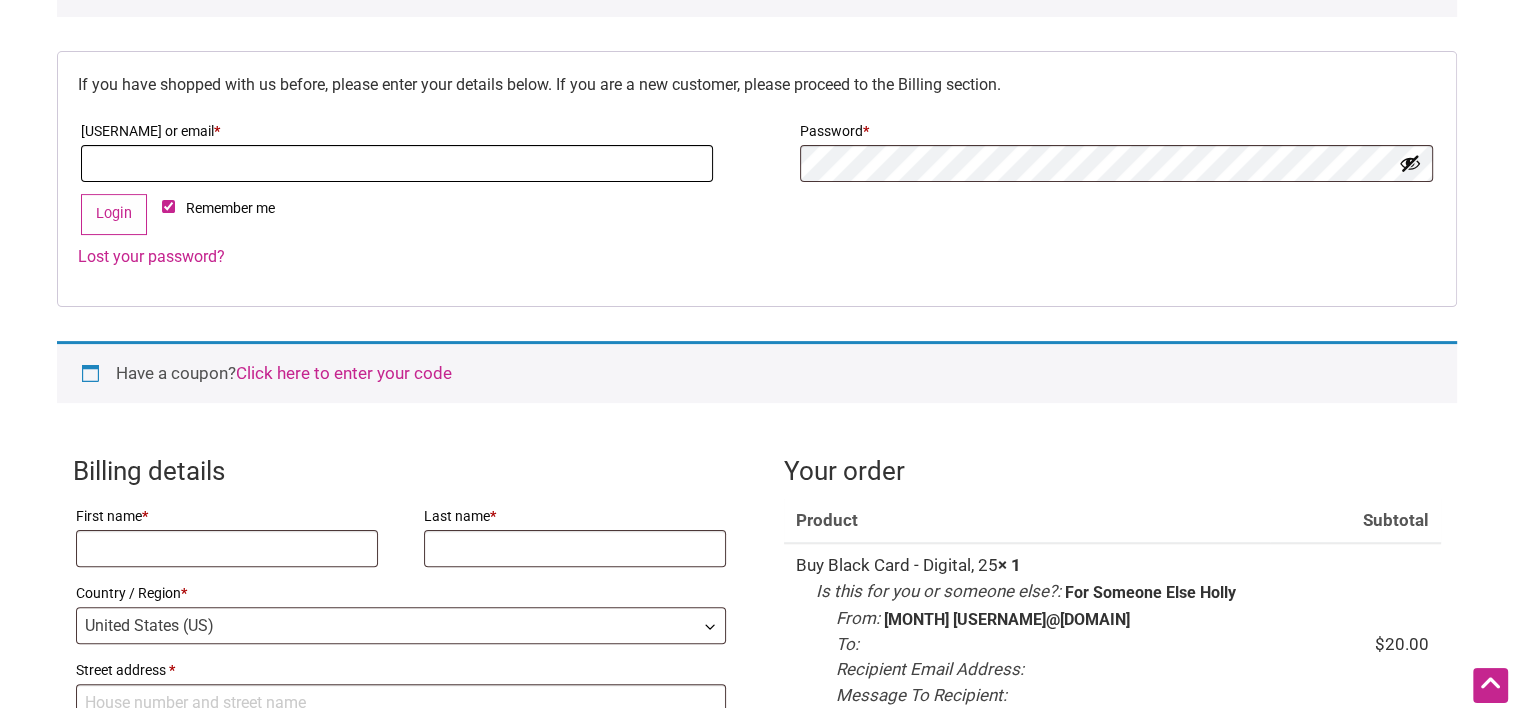 type on "hjwoo@example.com" 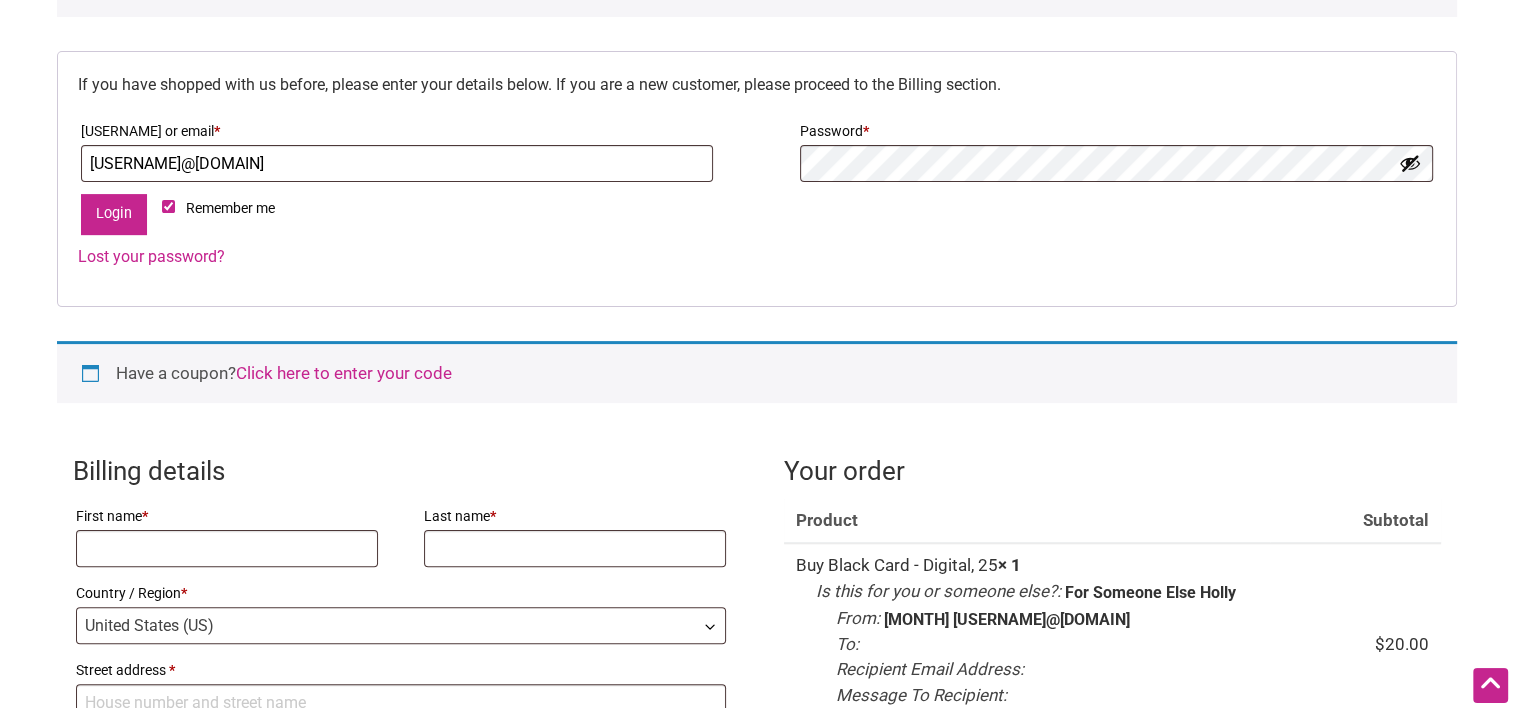 click on "Login" at bounding box center [114, 214] 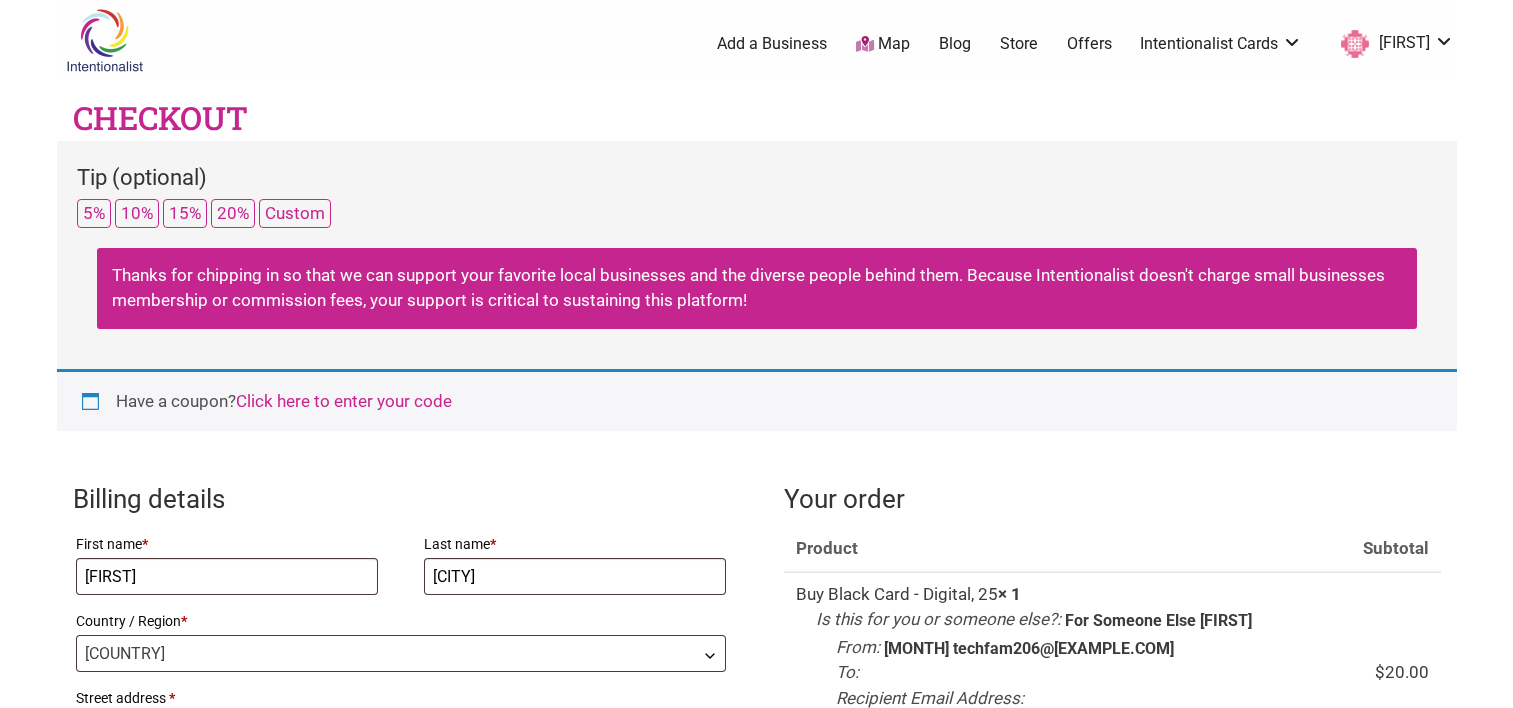 select on "WA" 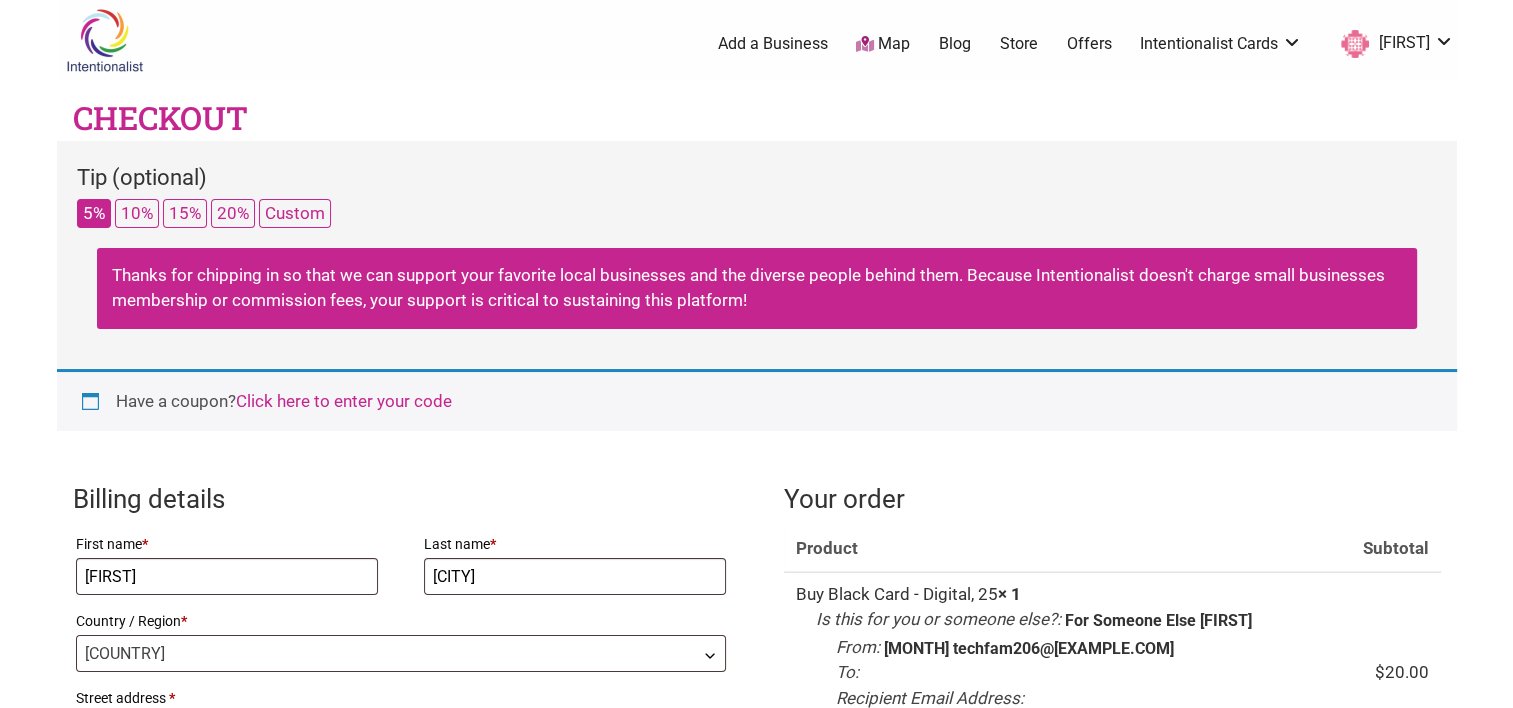 click on "5%" at bounding box center [94, 213] 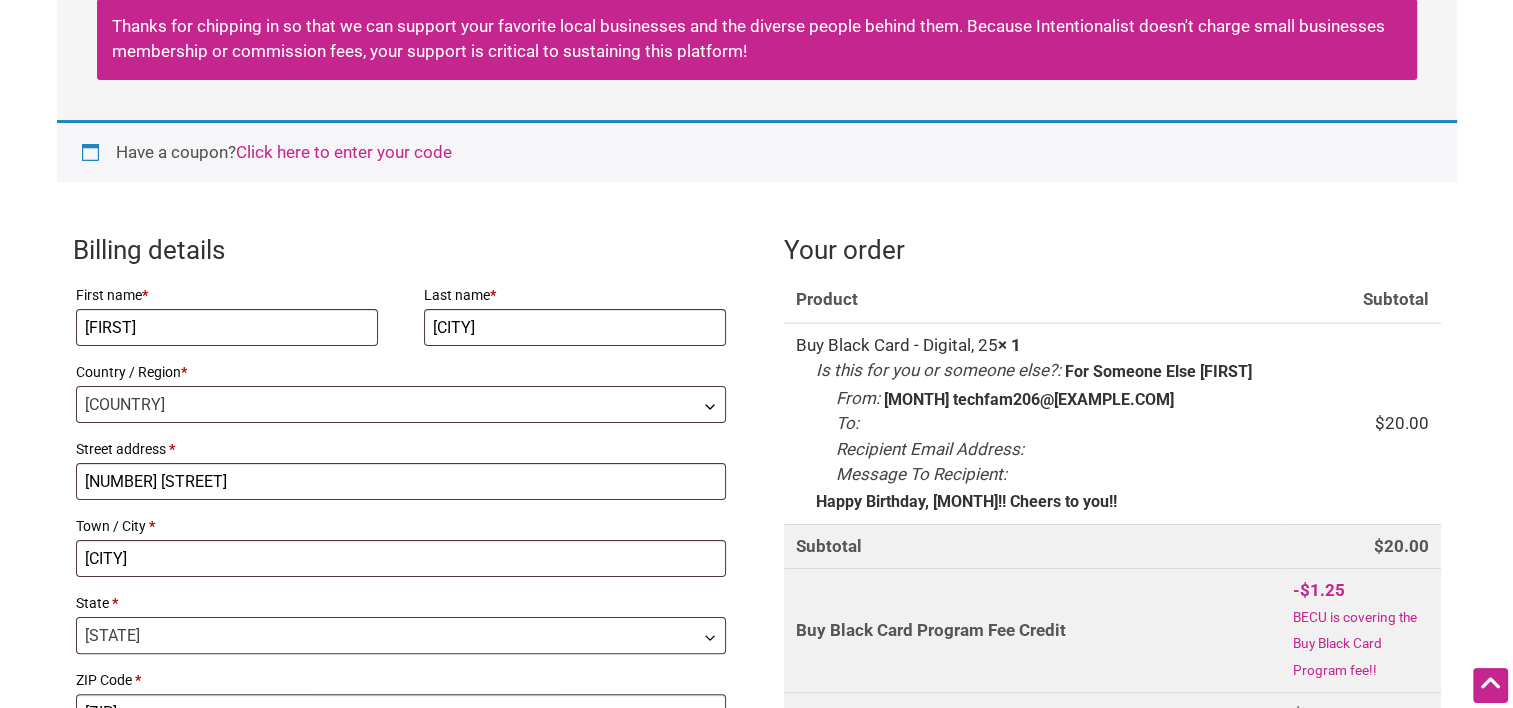 scroll, scrollTop: 0, scrollLeft: 0, axis: both 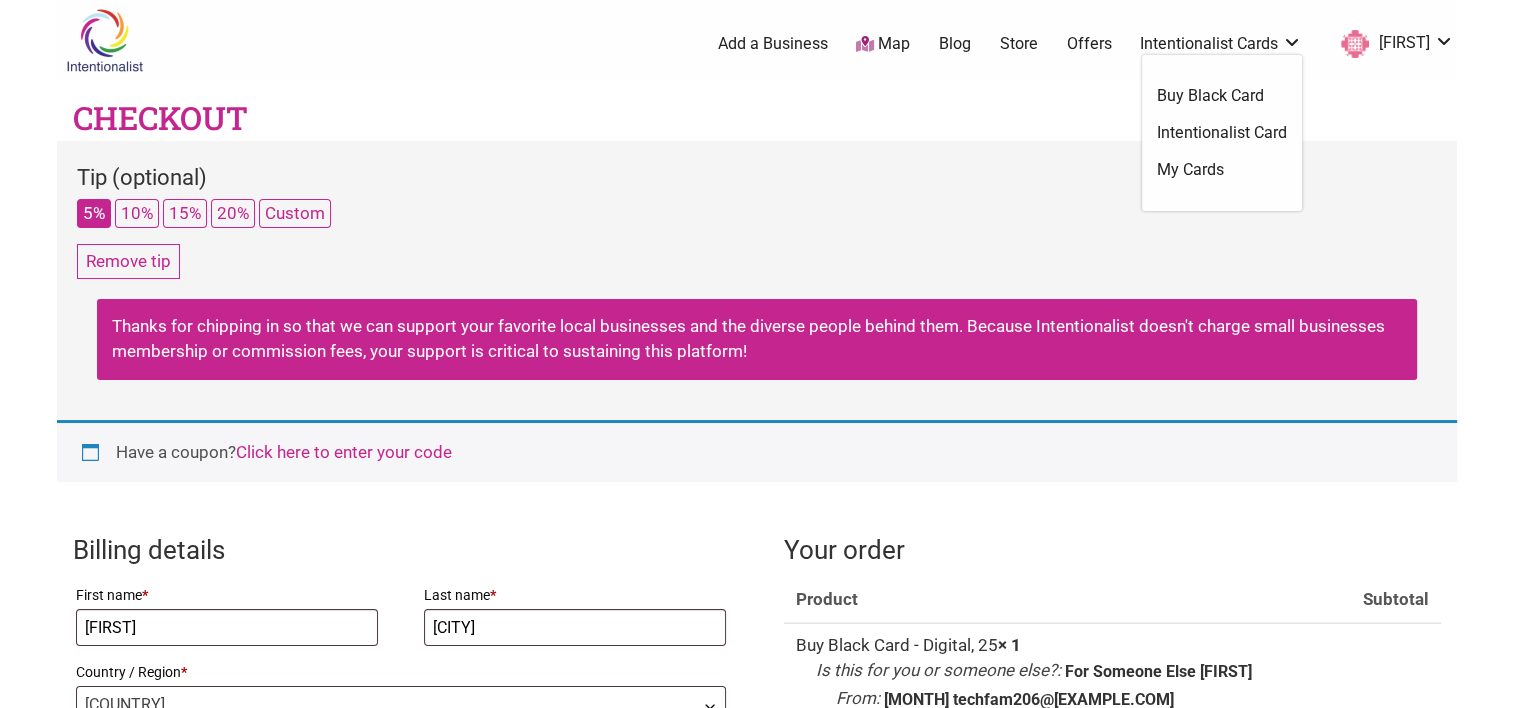 click on "Buy Black Card" at bounding box center (1222, 96) 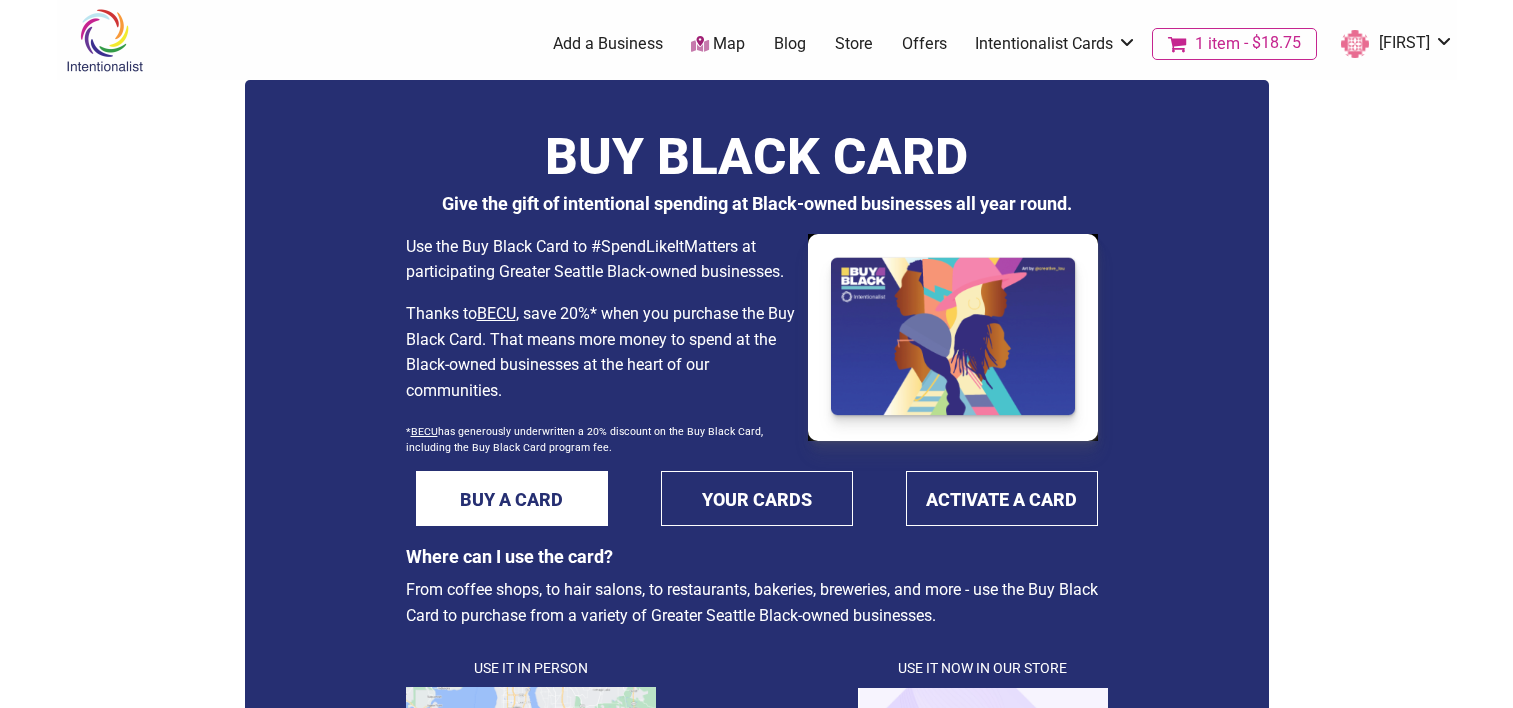 scroll, scrollTop: 0, scrollLeft: 0, axis: both 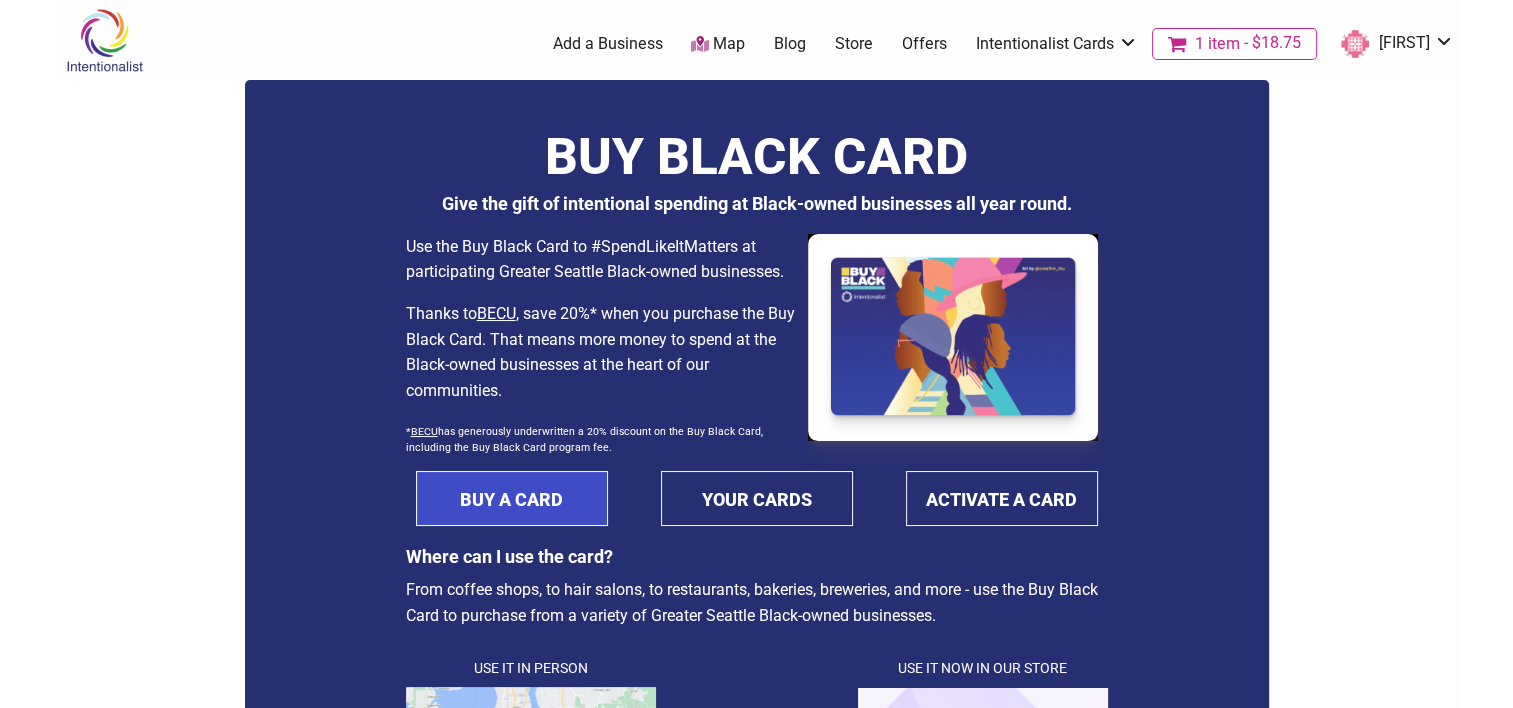 click on "BUY A CARD" at bounding box center [512, 498] 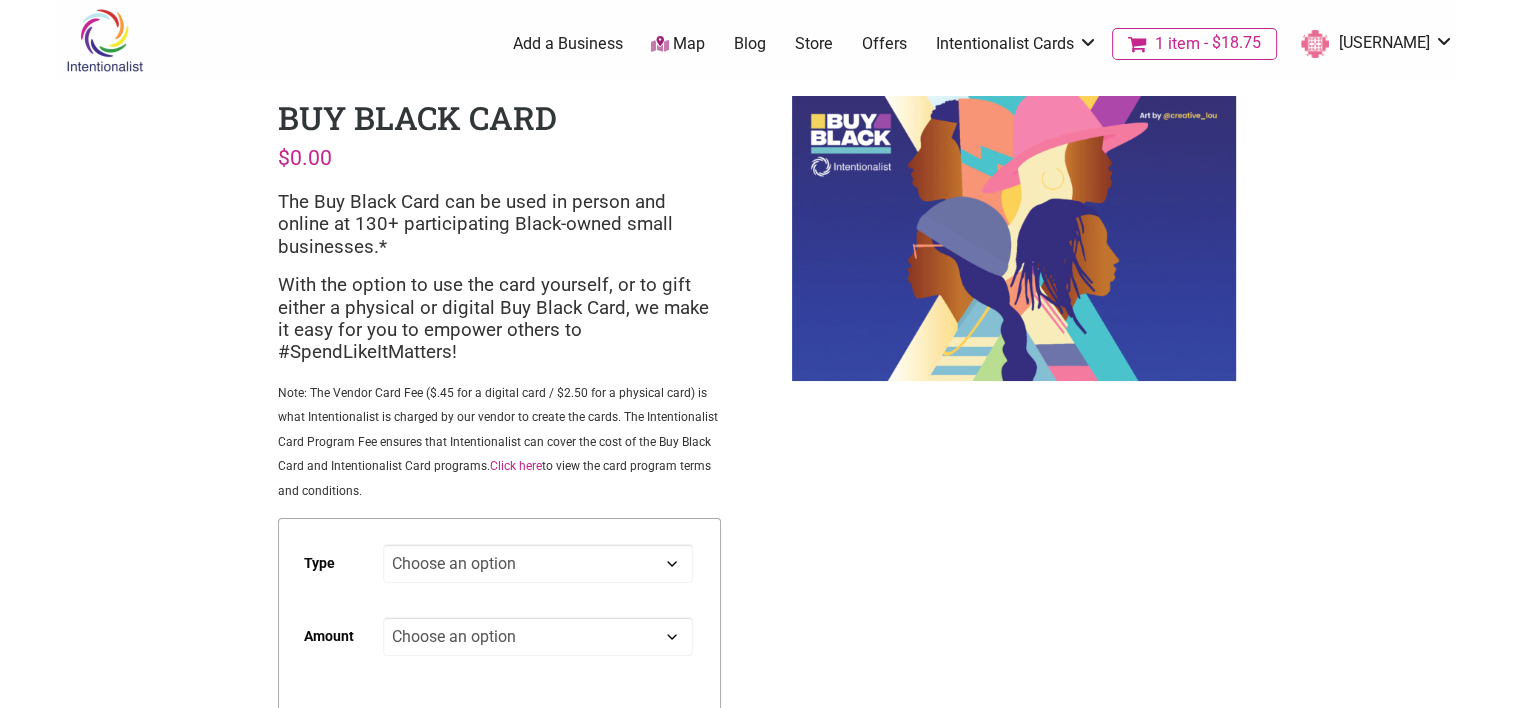 scroll, scrollTop: 200, scrollLeft: 0, axis: vertical 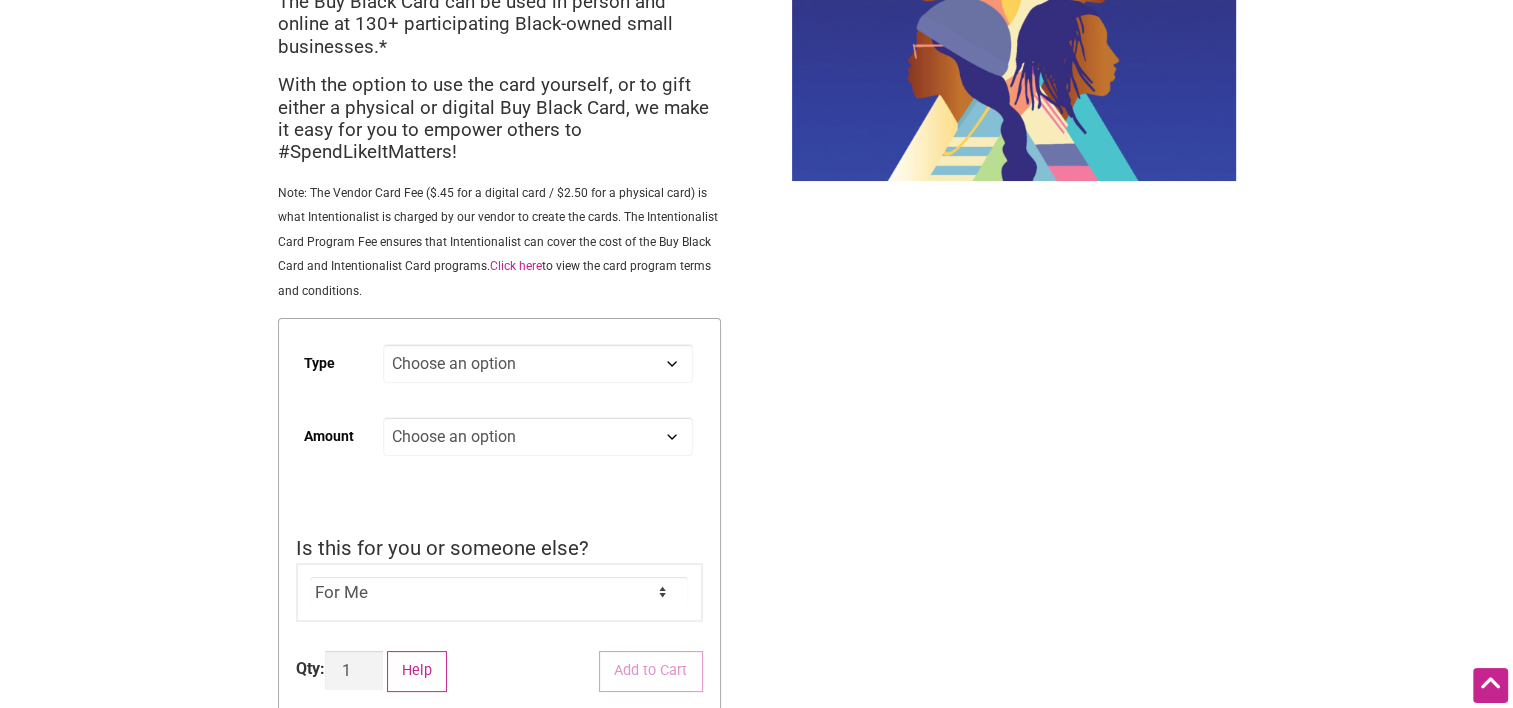 click on "Choose an option Digital Physical" 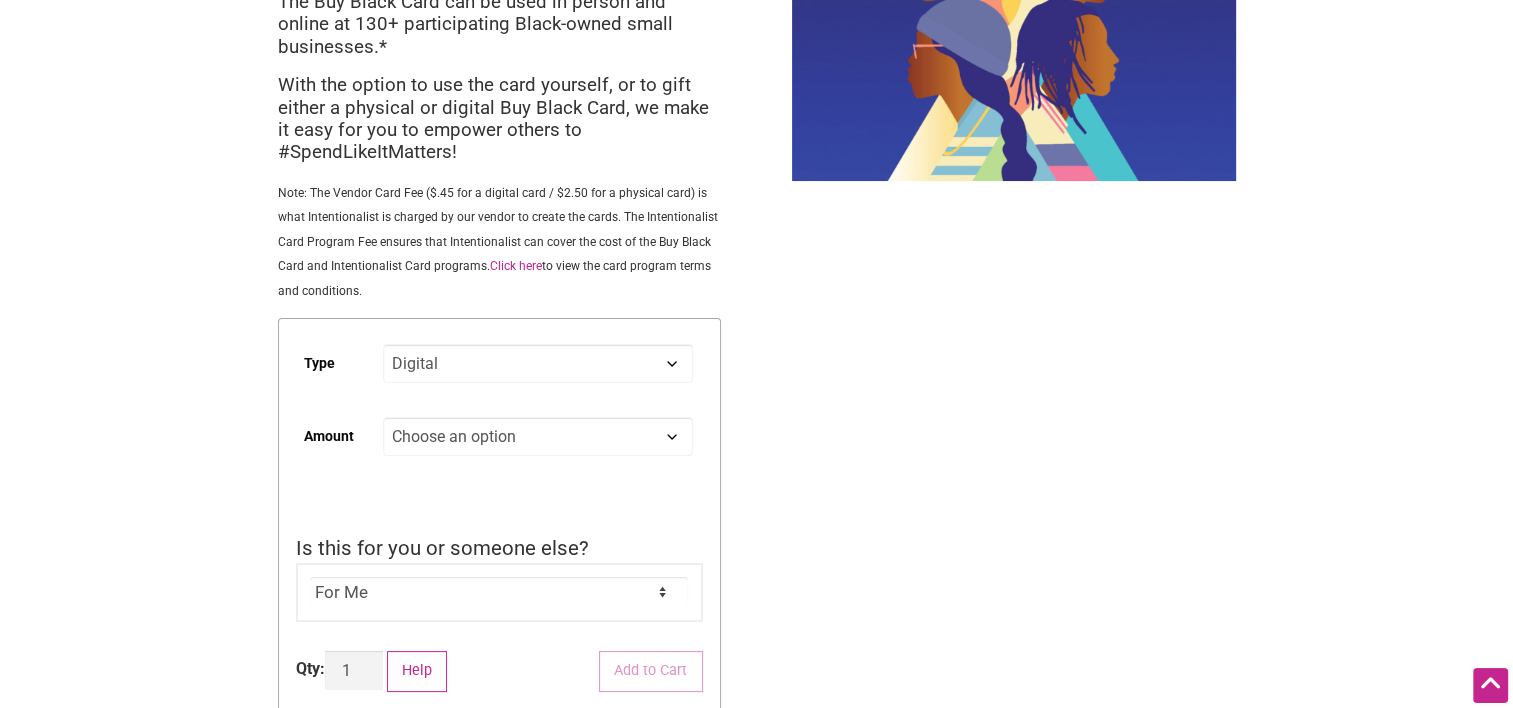 click on "Choose an option Digital Physical" 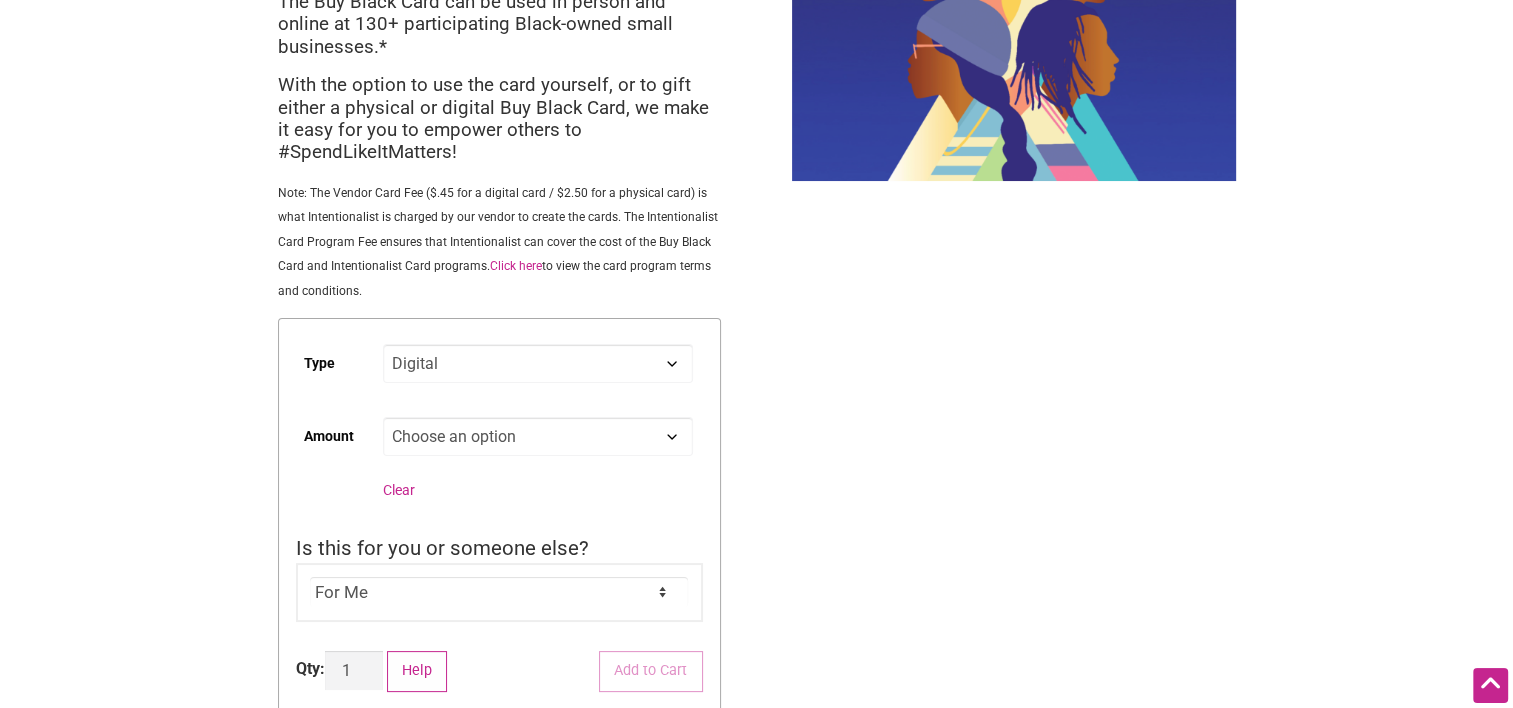scroll, scrollTop: 300, scrollLeft: 0, axis: vertical 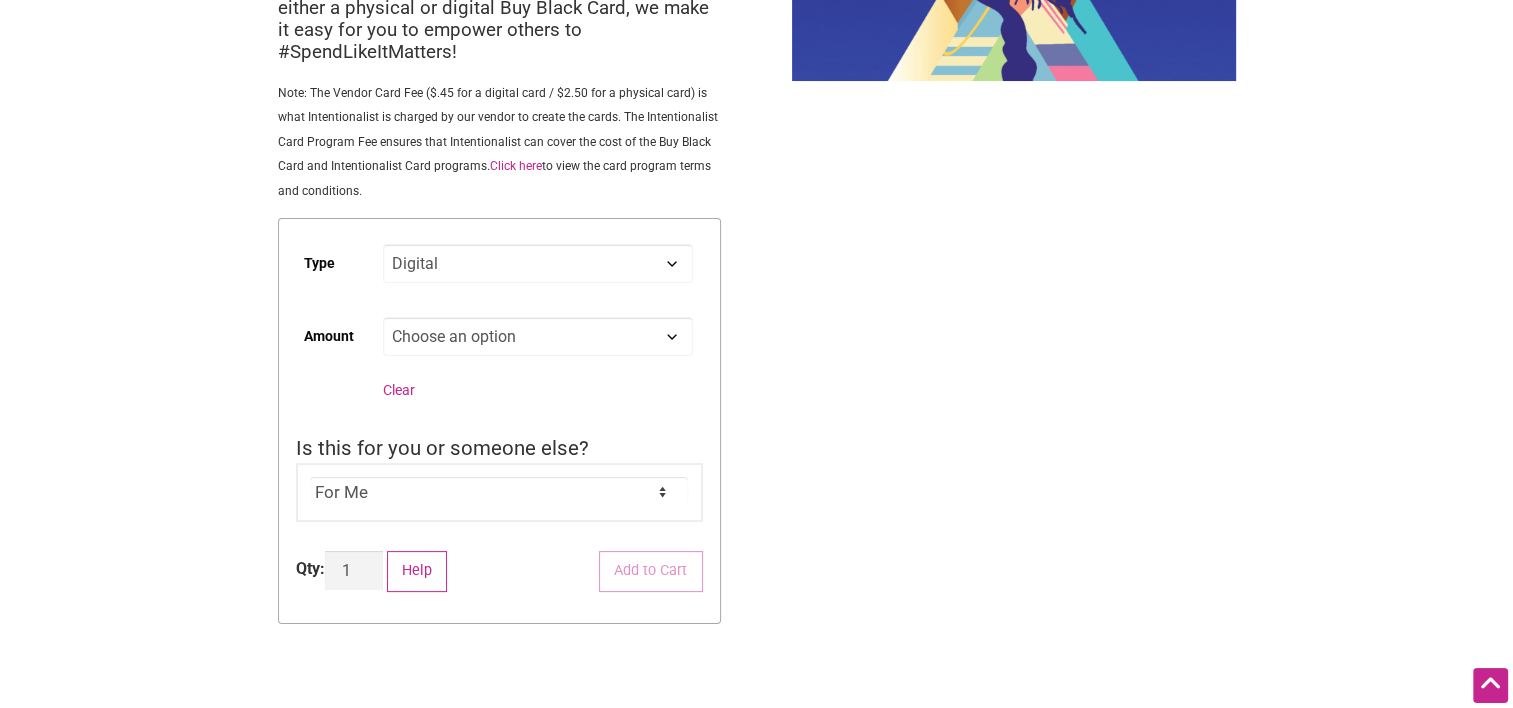 click on "Choose an option Custom 25 50 100 150 200 250 500" 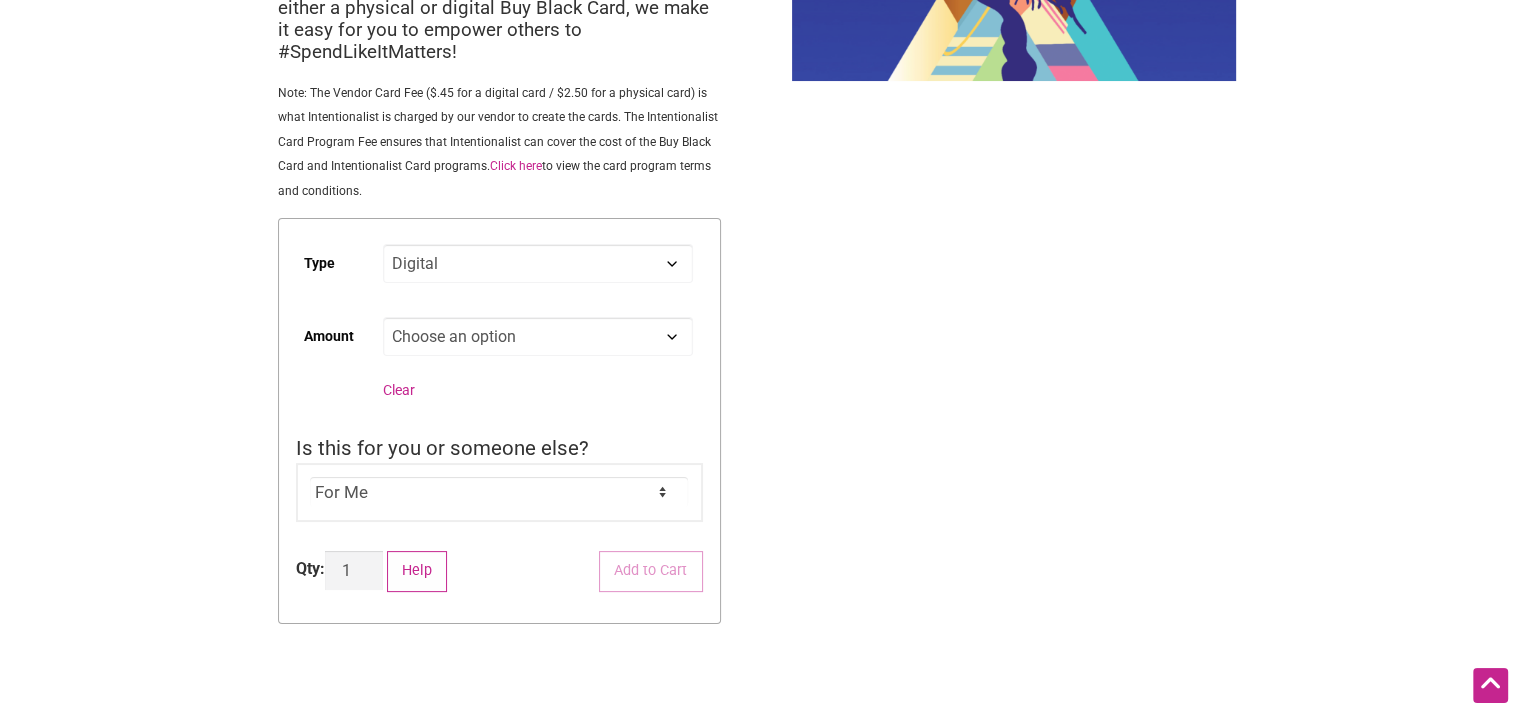 select on "25" 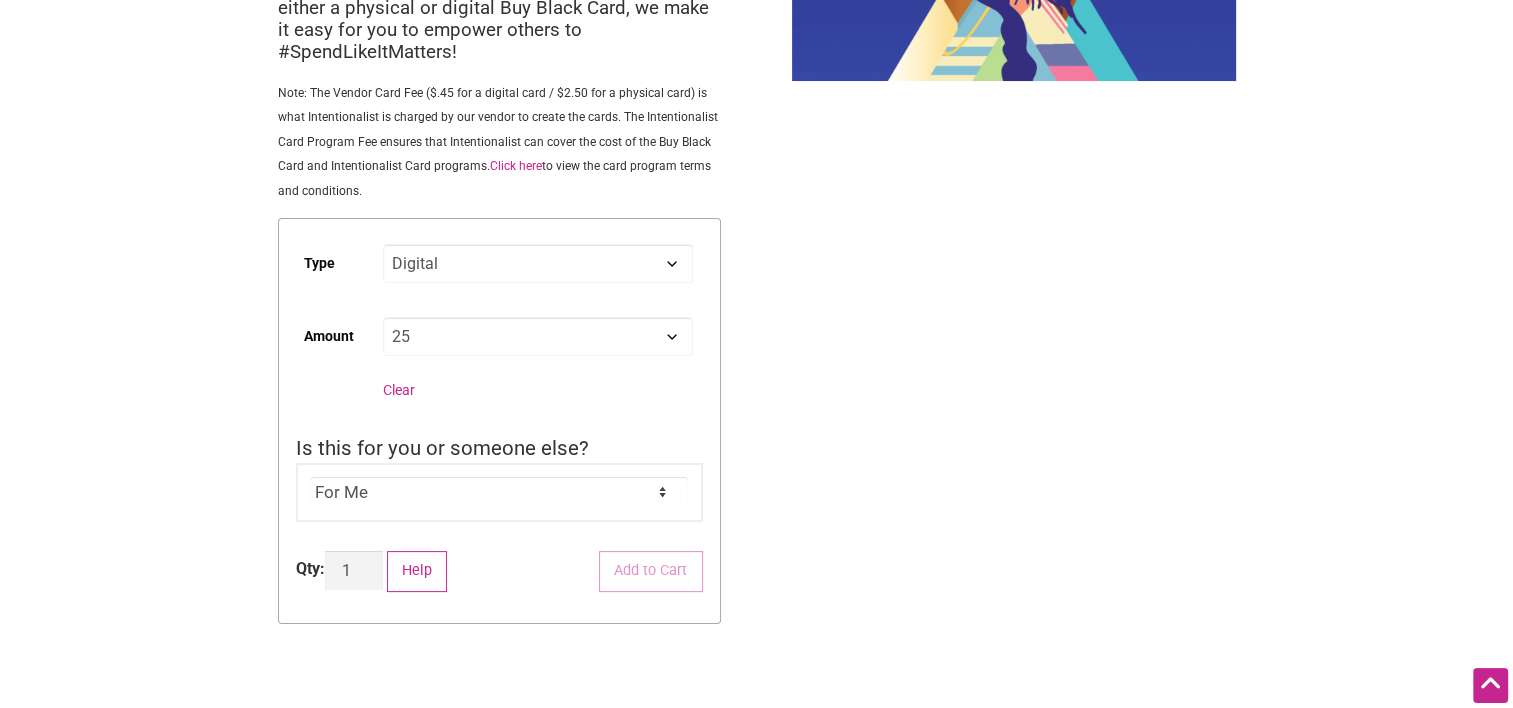click on "Choose an option Custom 25 50 100 150 200 250 500" 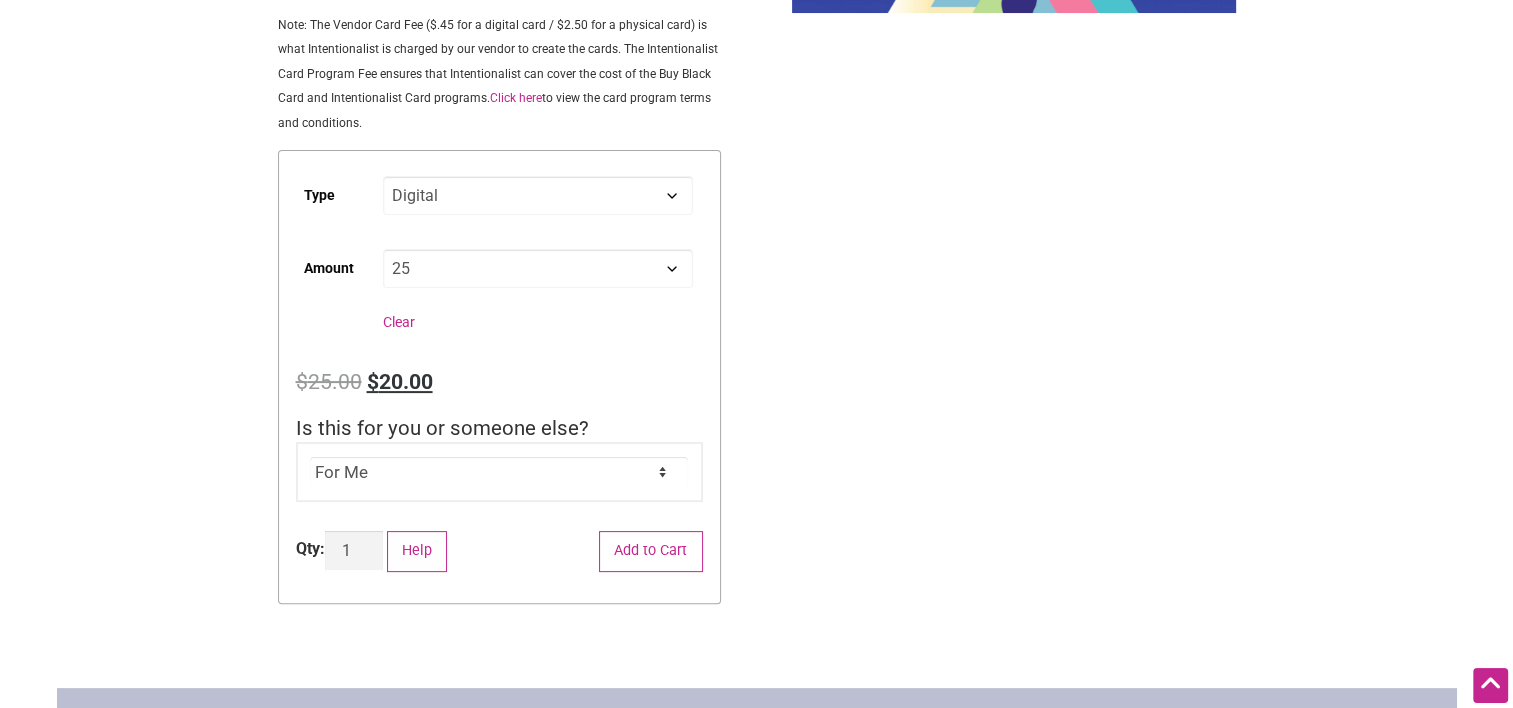 scroll, scrollTop: 400, scrollLeft: 0, axis: vertical 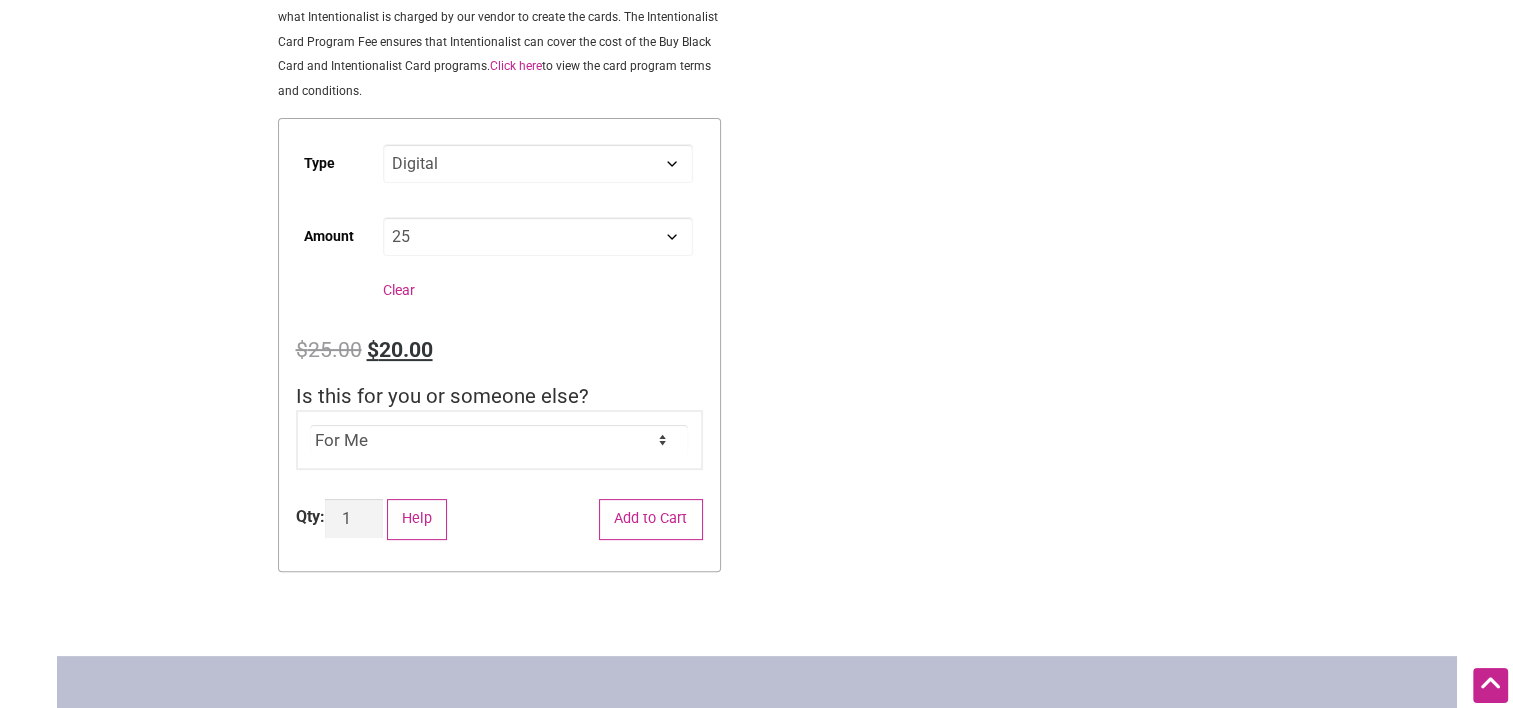 click on "For Me For Someone Else" 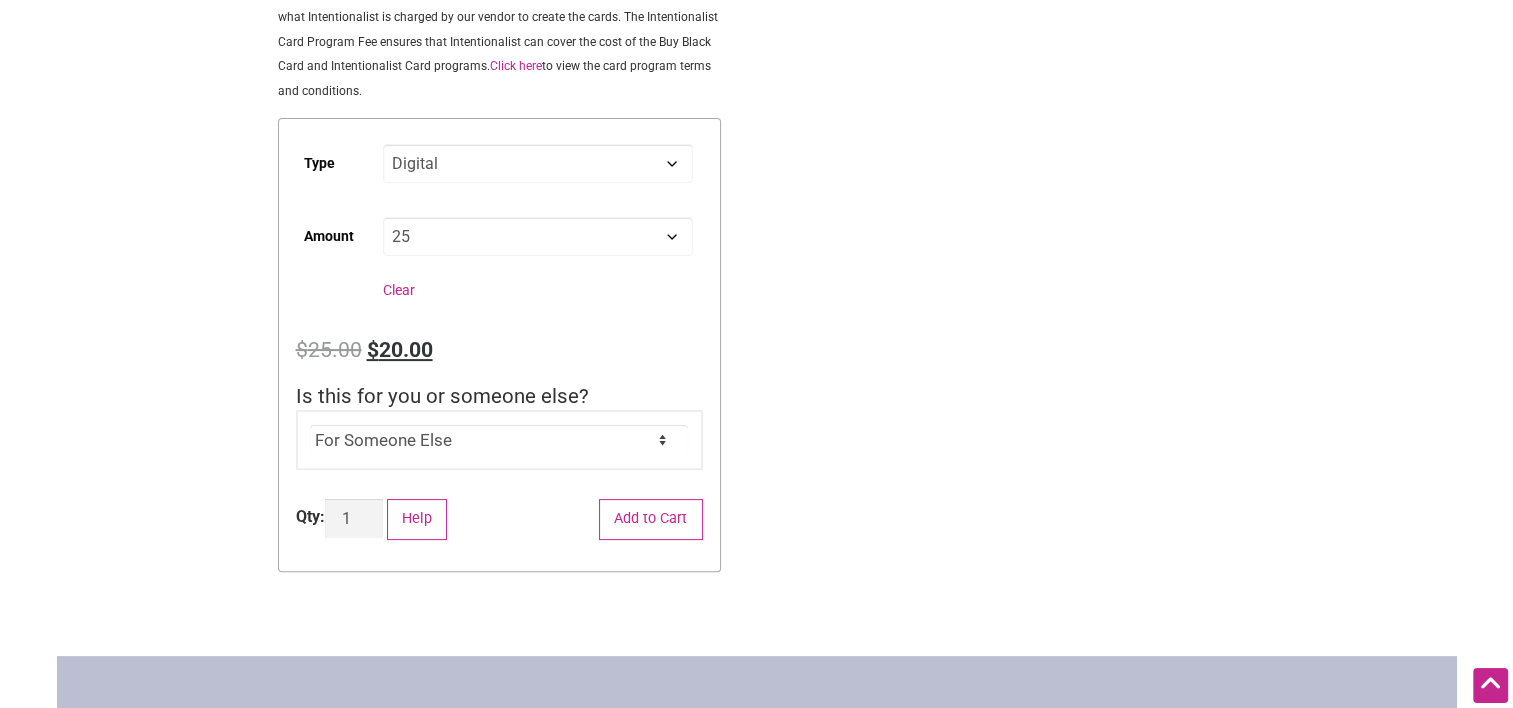 click on "For Me For Someone Else" 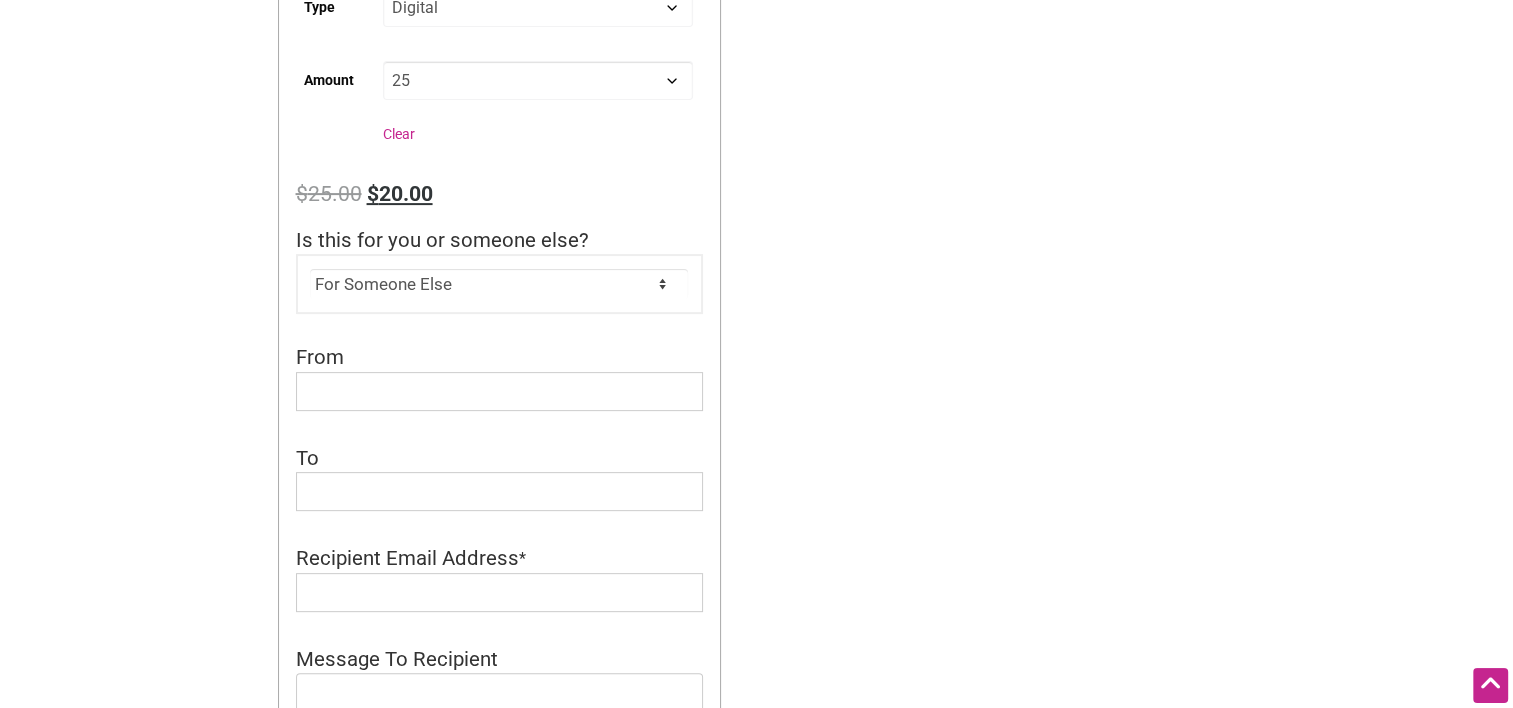 scroll, scrollTop: 600, scrollLeft: 0, axis: vertical 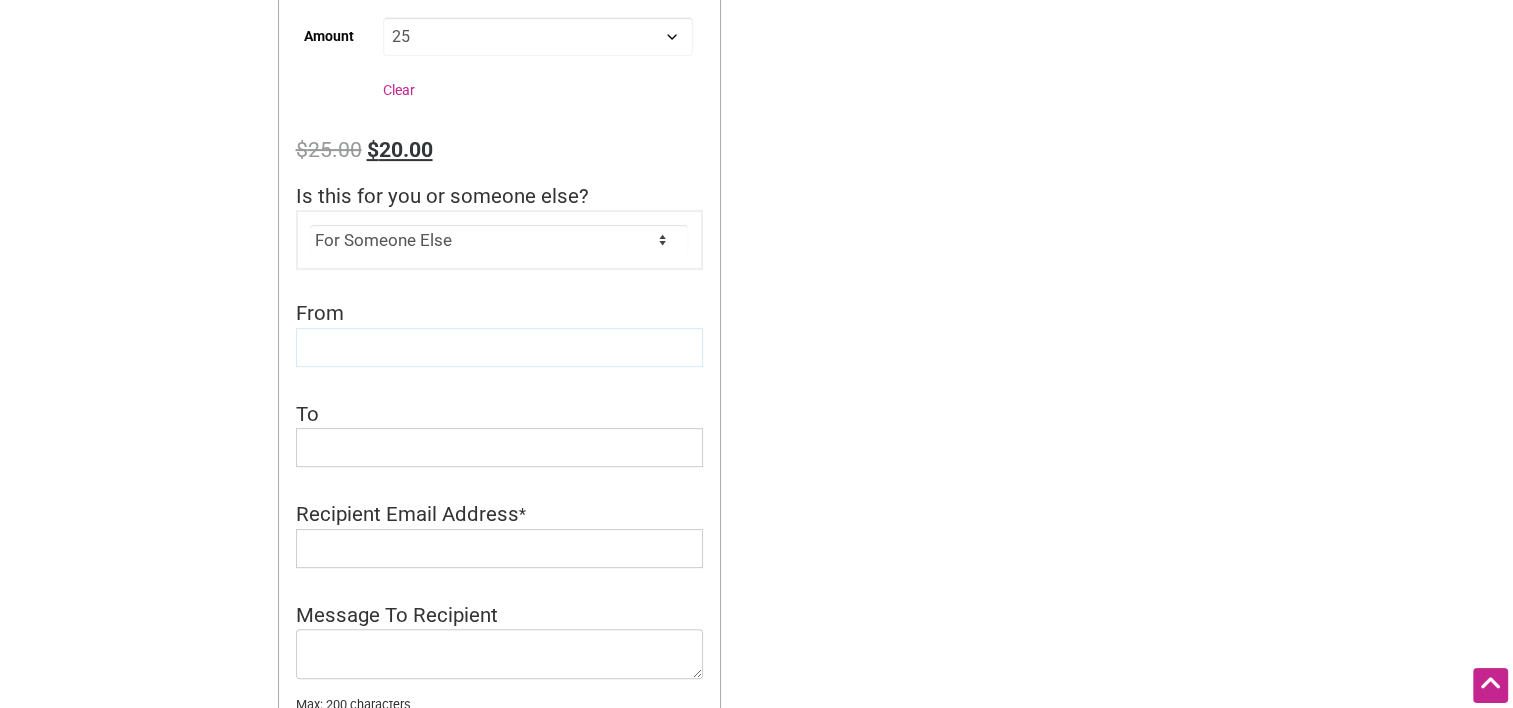 click 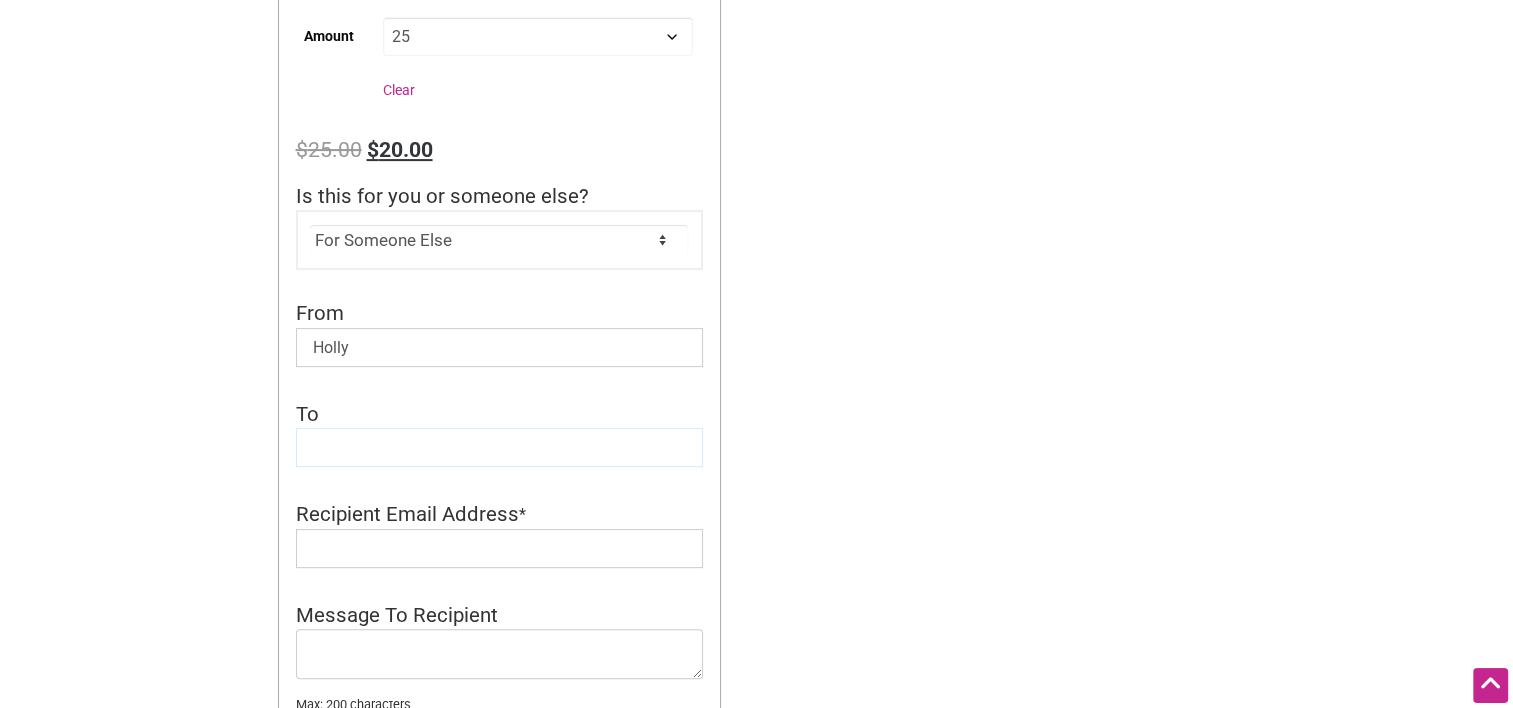 type on "[MONTH]" 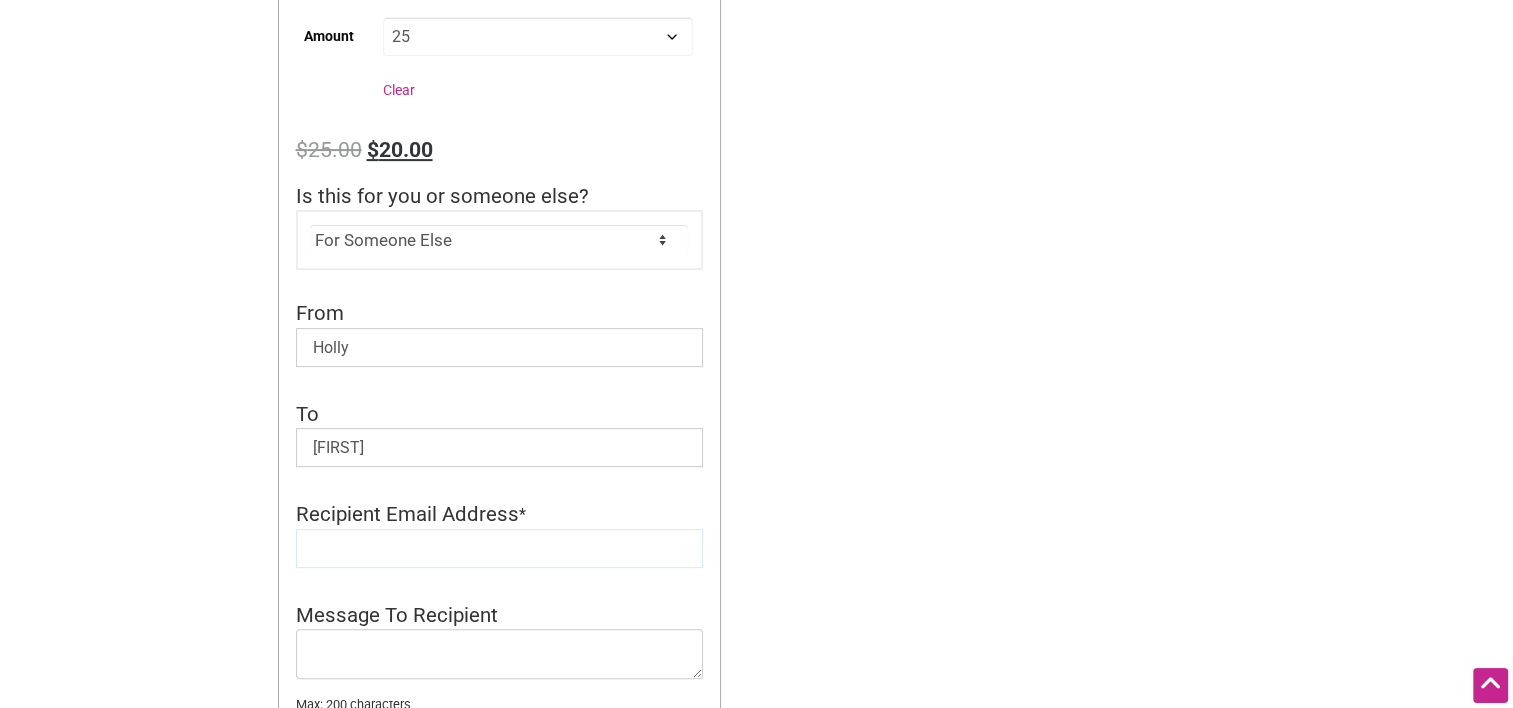 type on "techfam206@[EXAMPLE.COM]" 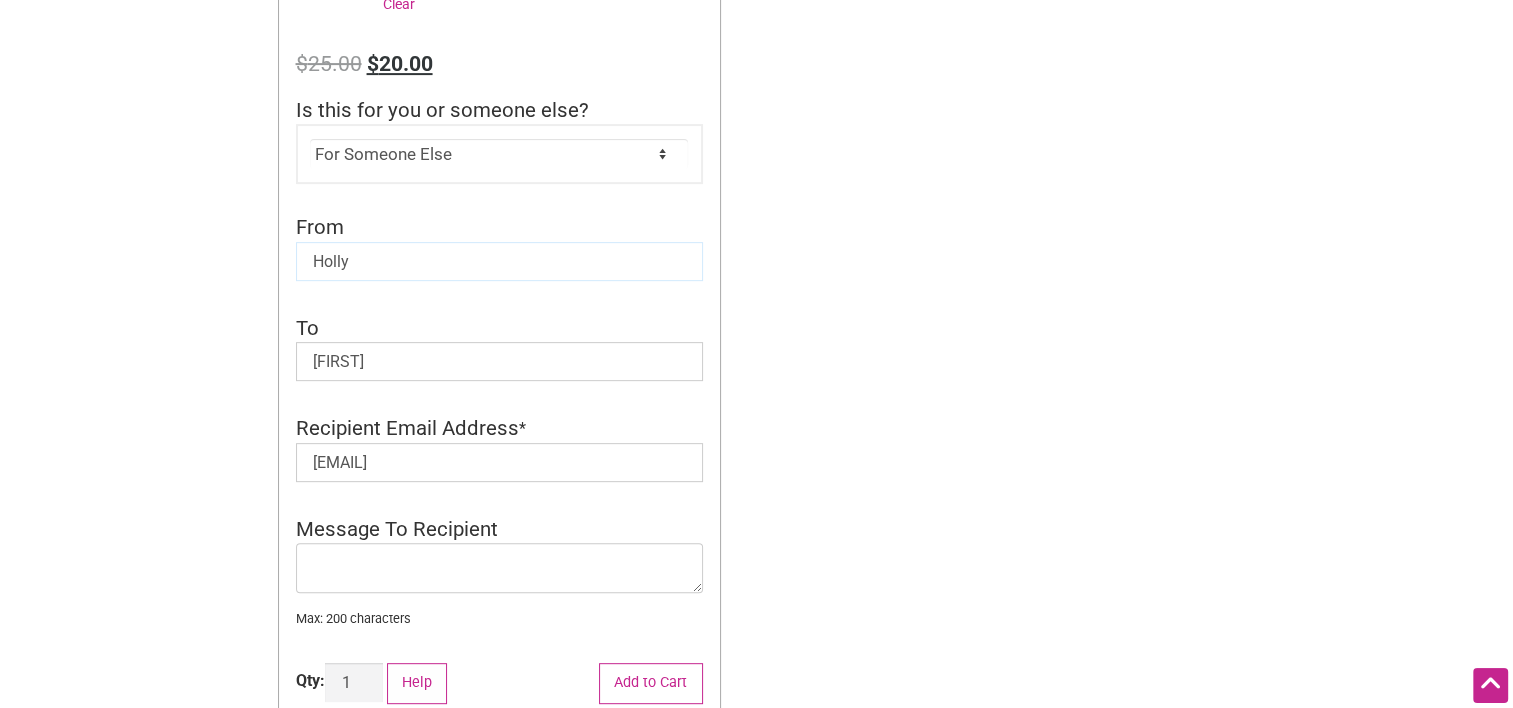 scroll, scrollTop: 800, scrollLeft: 0, axis: vertical 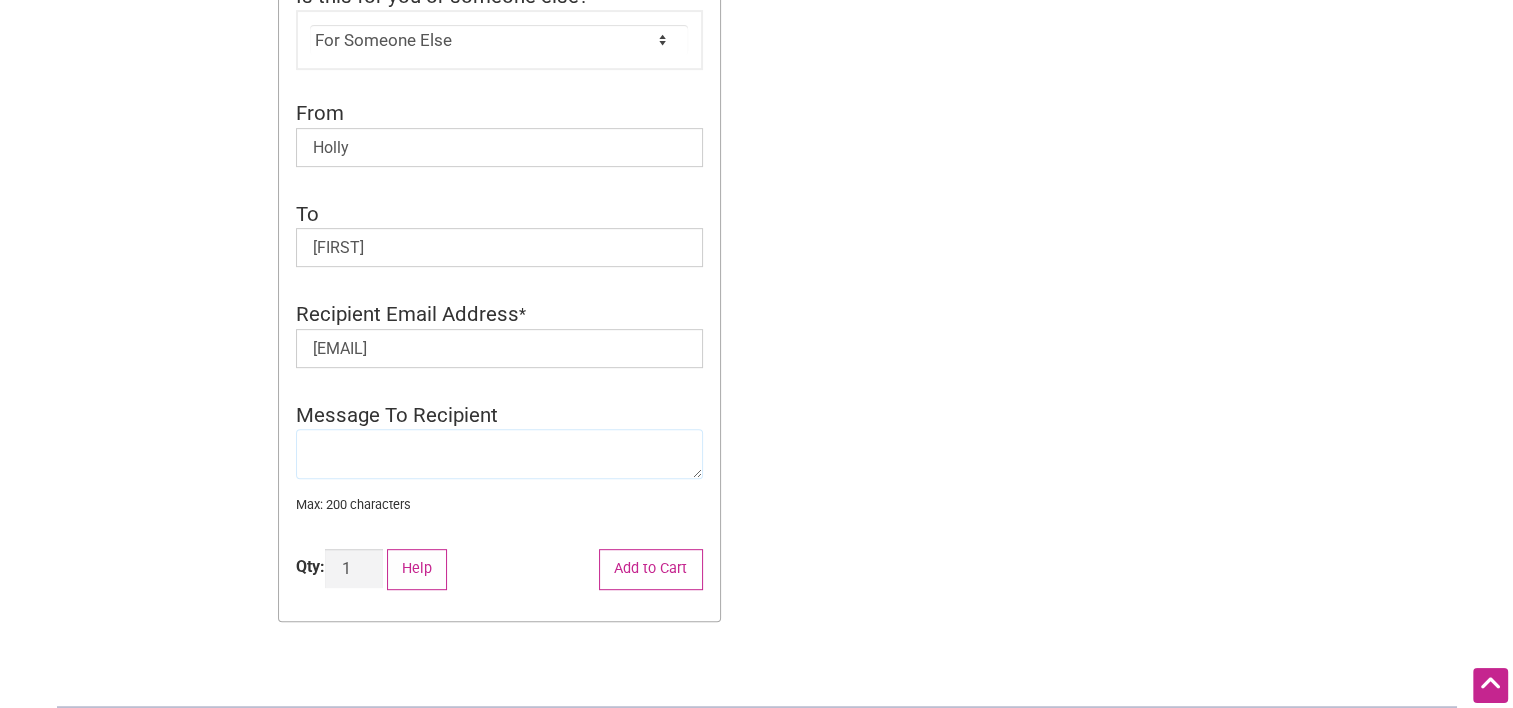 click 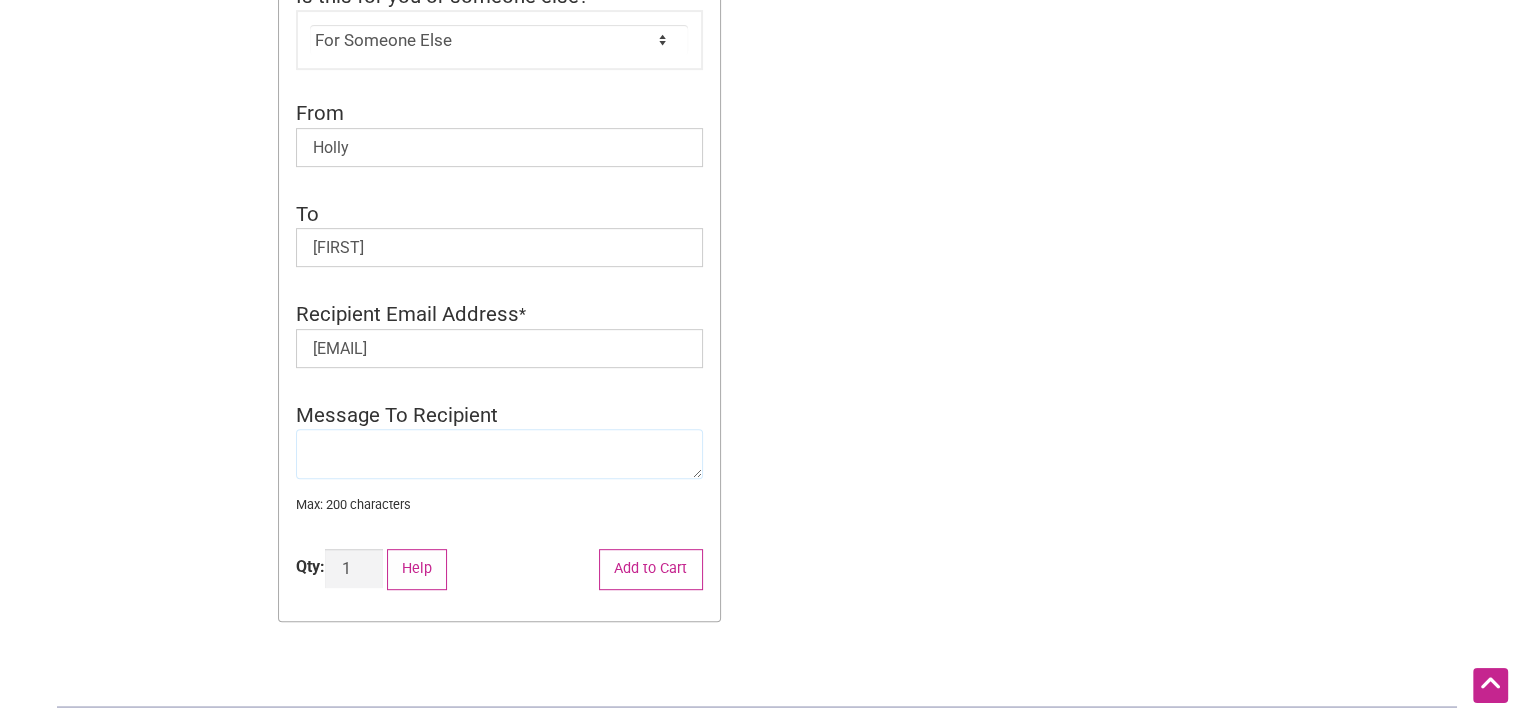 type on "Happy Birthday, [MONTH]!! Cheers to you!!" 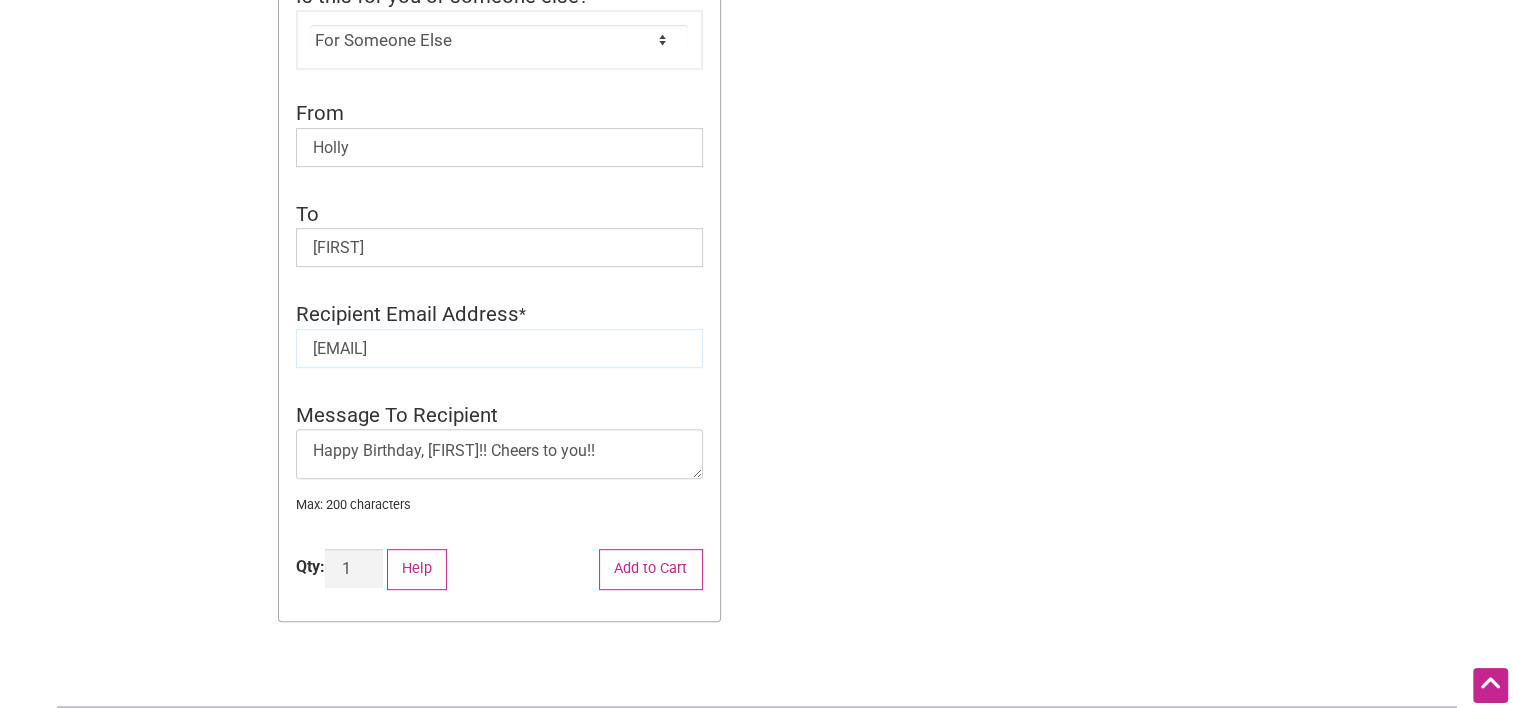 drag, startPoint x: 506, startPoint y: 360, endPoint x: 232, endPoint y: 342, distance: 274.5906 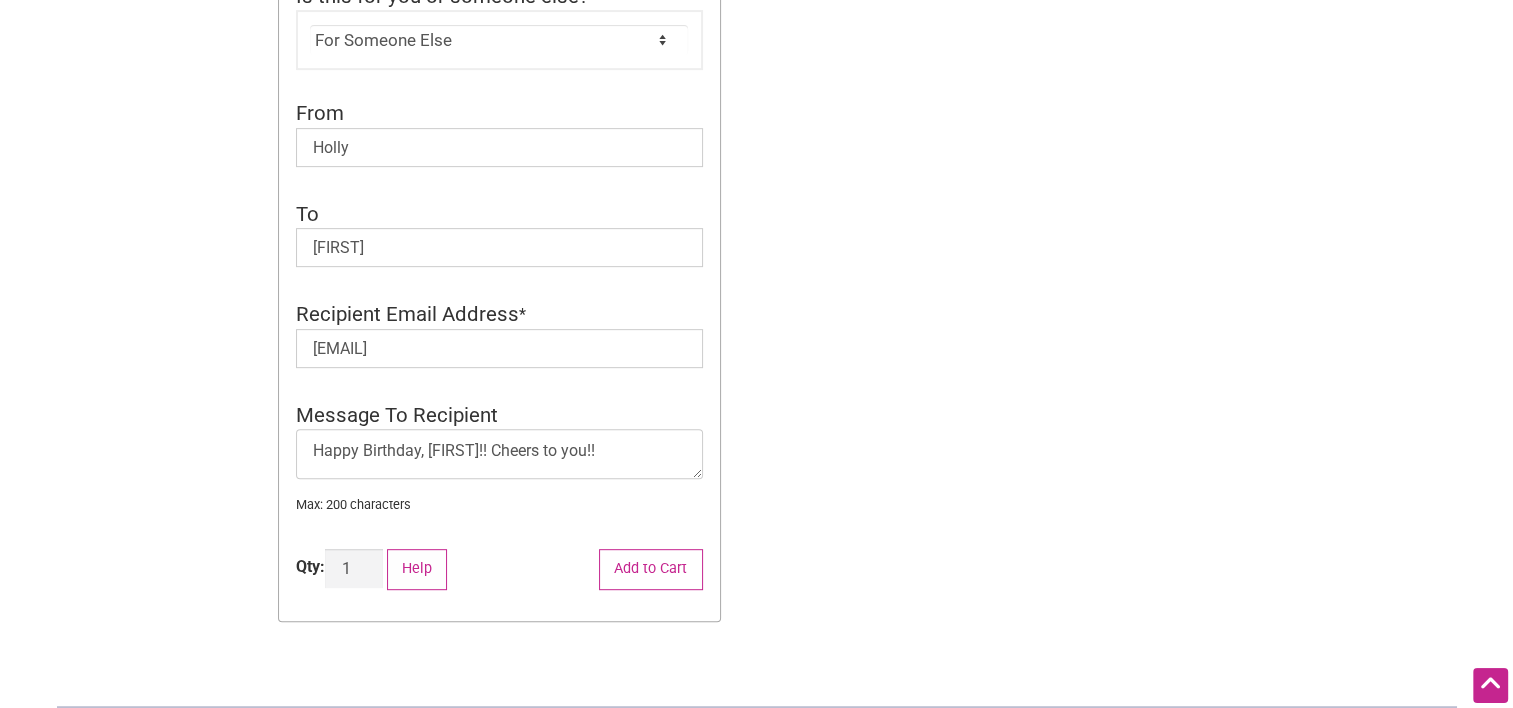 click on "Intentionalist
Spend like it matters
1 Add a Business
Map
Blog
Store
Offers
Intentionalist Cards
Buy Black Card
Intentionalist Card
My Cards
1 item $18.75 hjwoo Favorites My Cards My Gift Cards My Account Log out
Intentionalist
Buy Black Card $ 25.00
The Buy Black Card can be used in person and online at 130+ participating Black-owned small businesses.*
With the option to use the card yourself, or to gift either a physical or digital Buy Black Card, we make it easy for you to empower others to #SpendLikeItMatters!
Click here  to view the card program terms and conditions.
25" at bounding box center [757, 191] 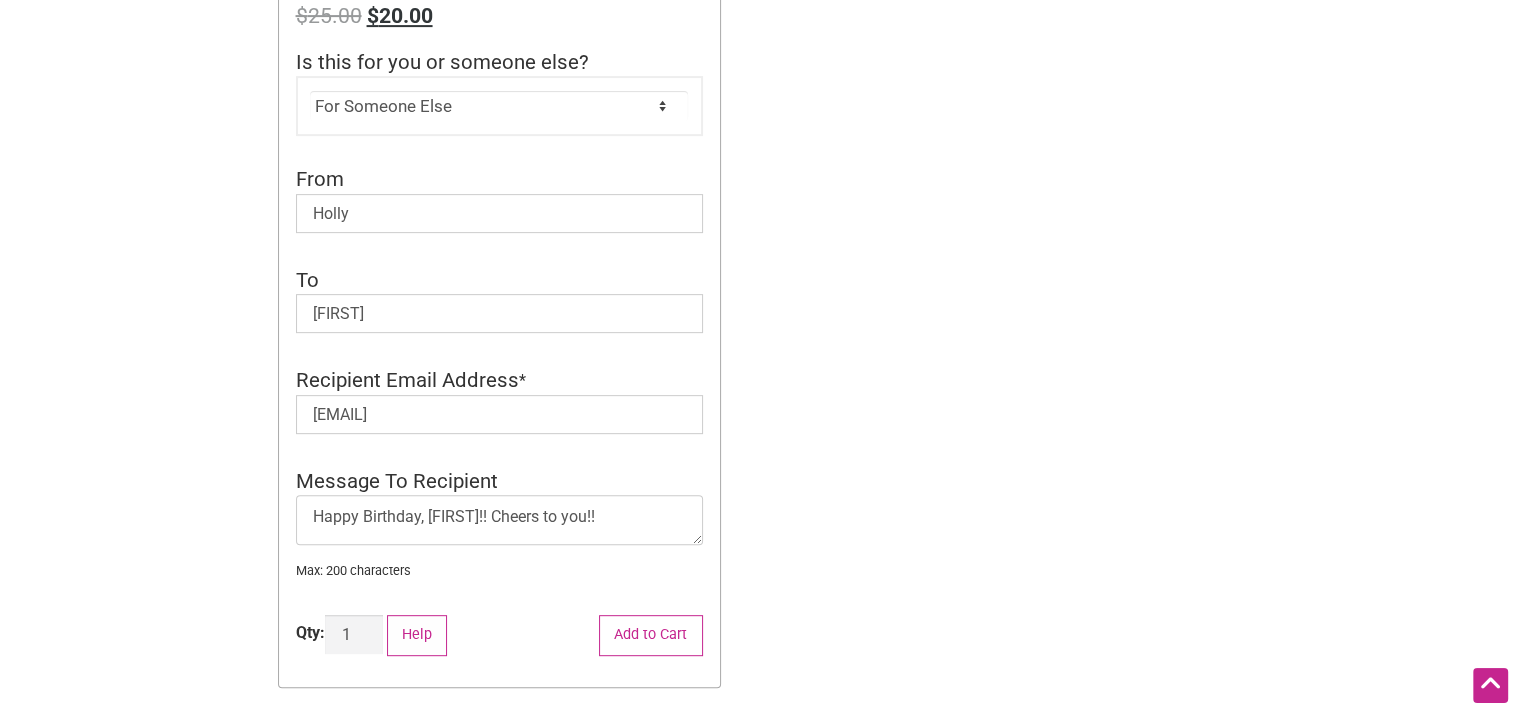 scroll, scrollTop: 900, scrollLeft: 0, axis: vertical 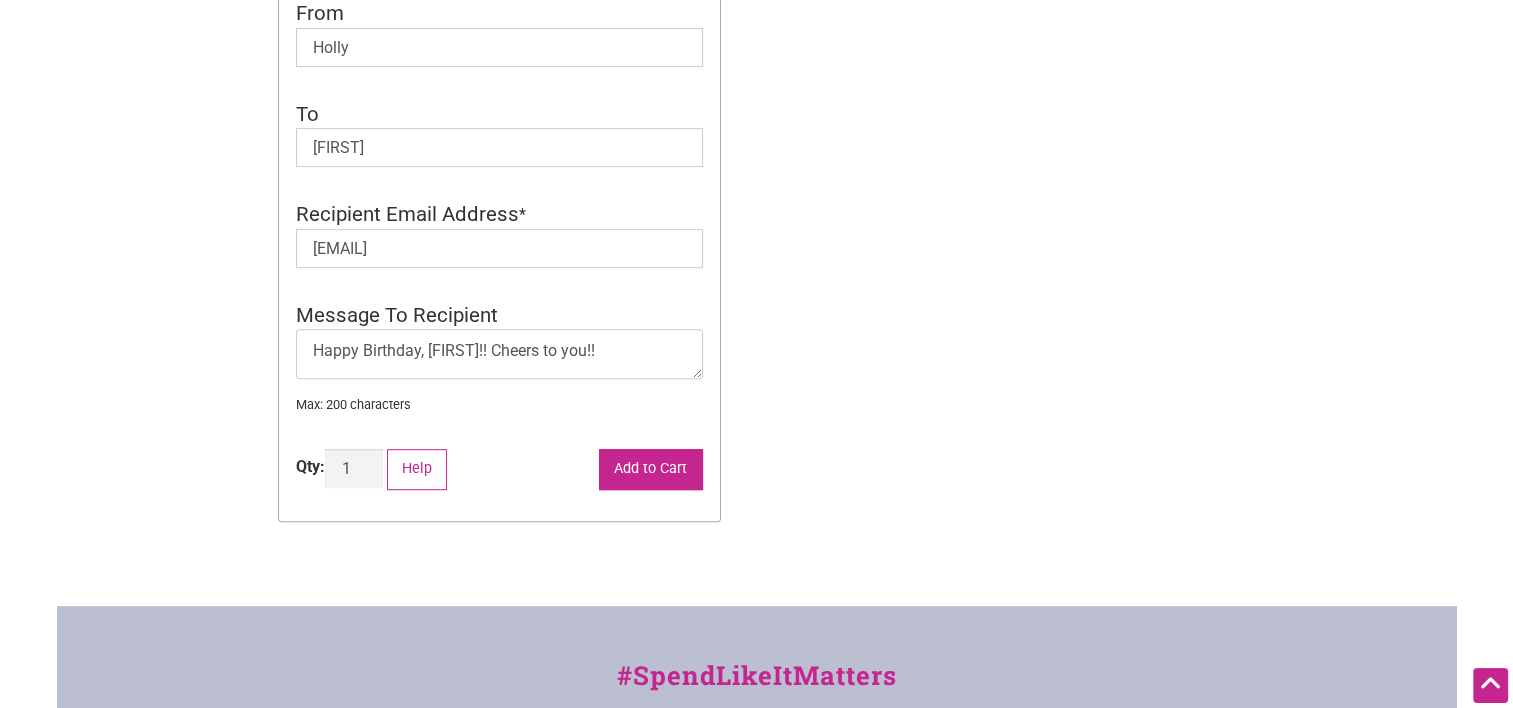 click on "Add to Cart" 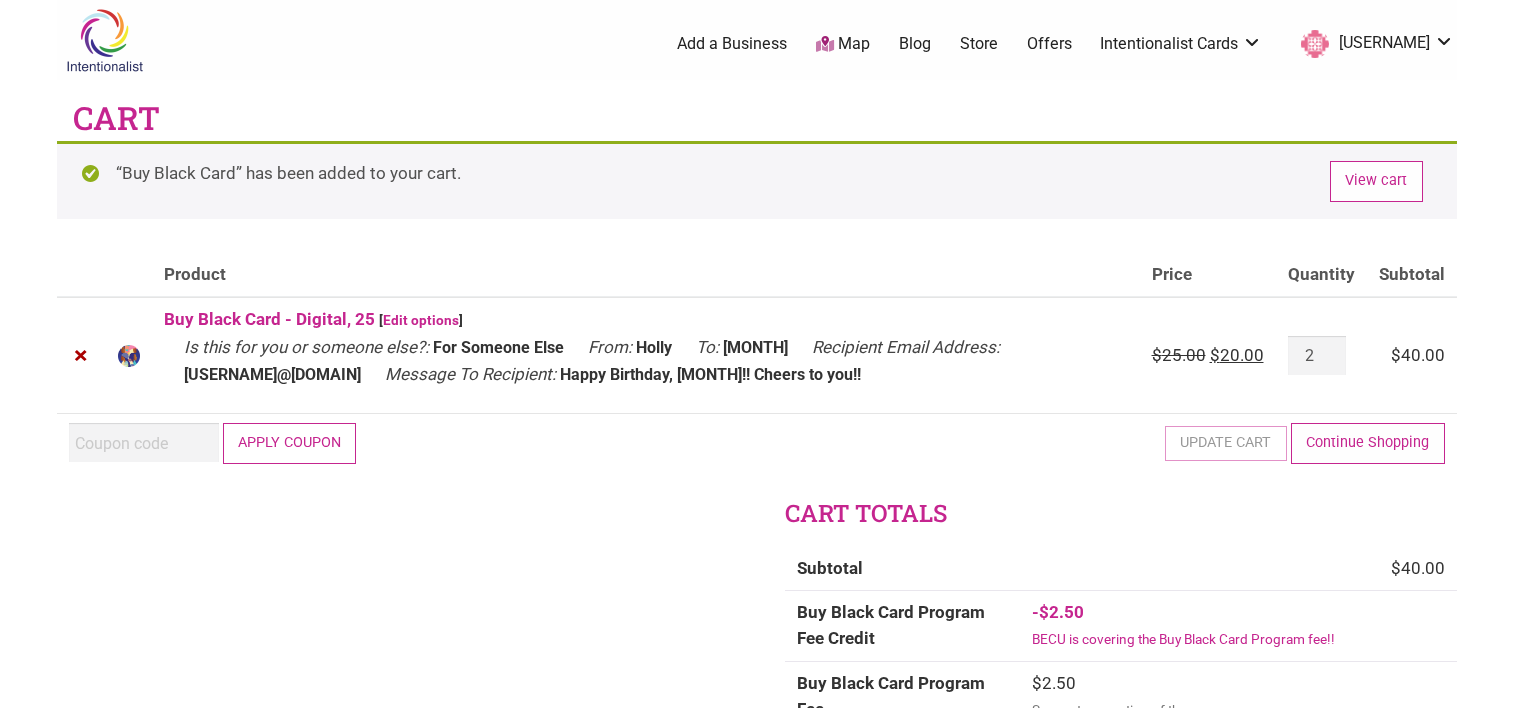 scroll, scrollTop: 0, scrollLeft: 0, axis: both 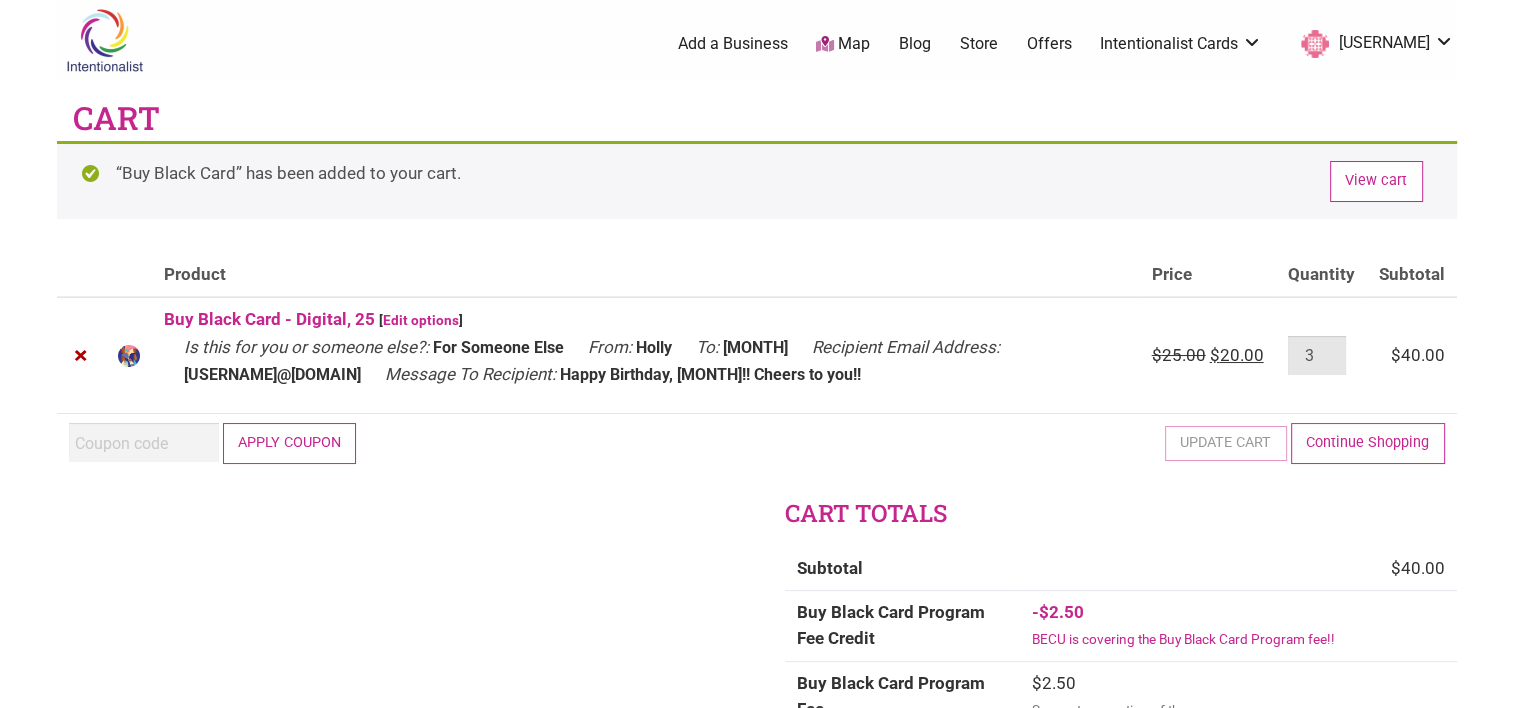 click on "3" at bounding box center (1317, 355) 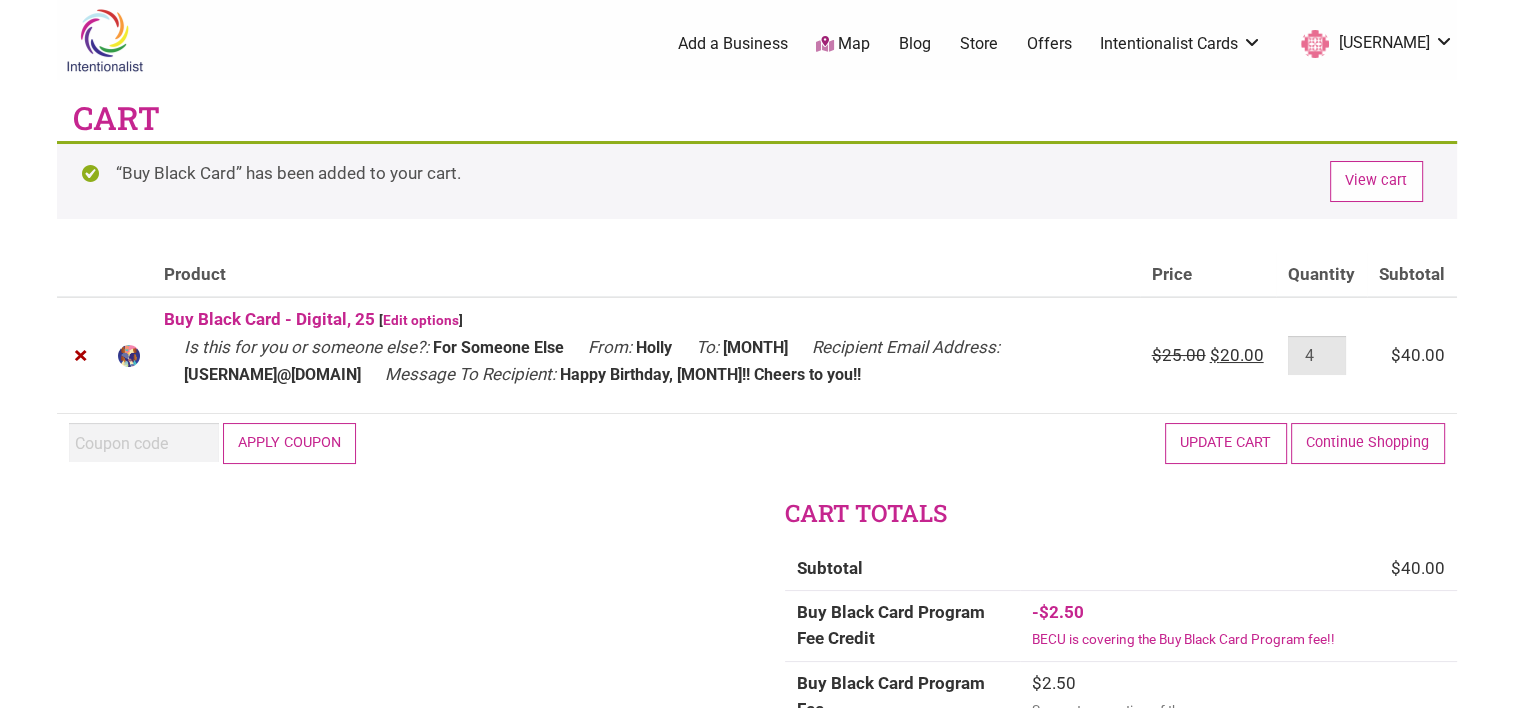click on "4" at bounding box center (1317, 355) 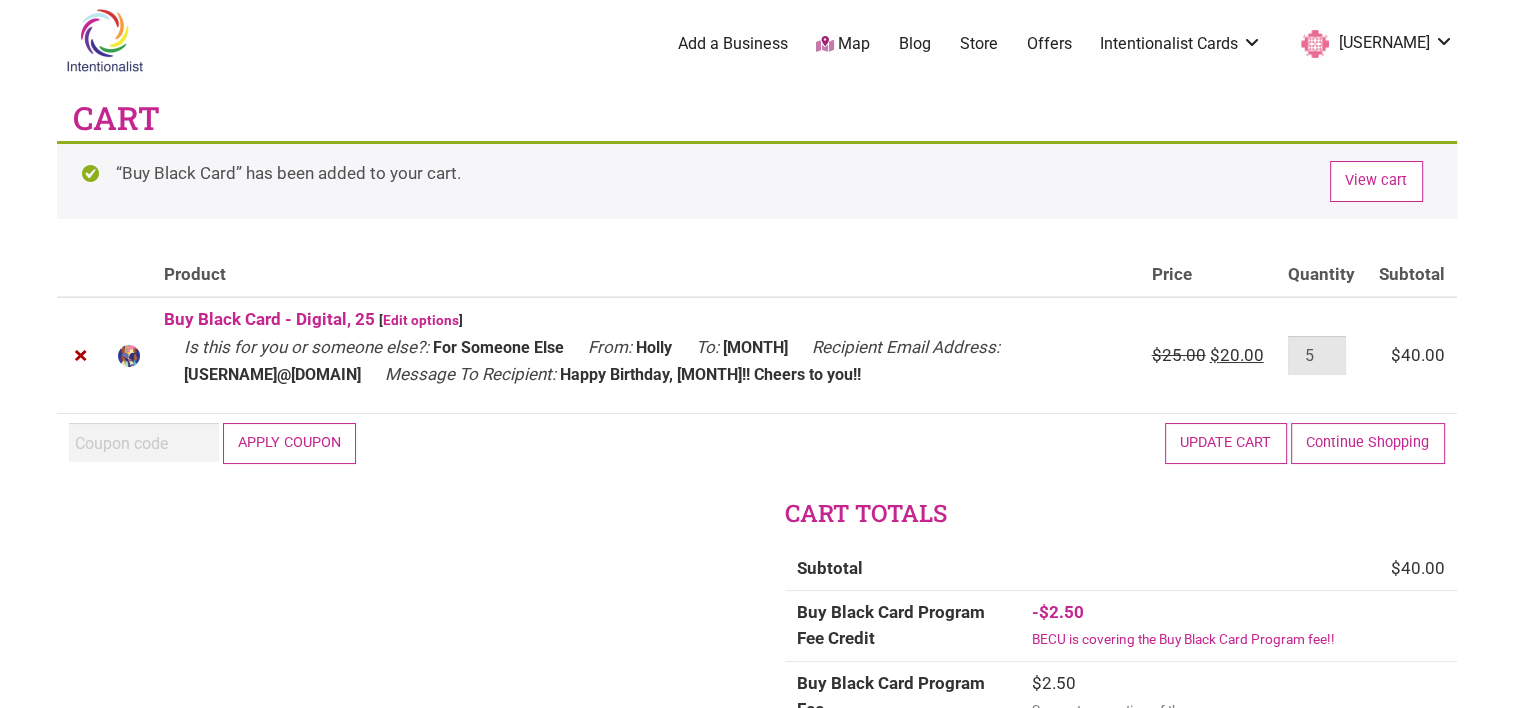 click on "5" at bounding box center [1317, 355] 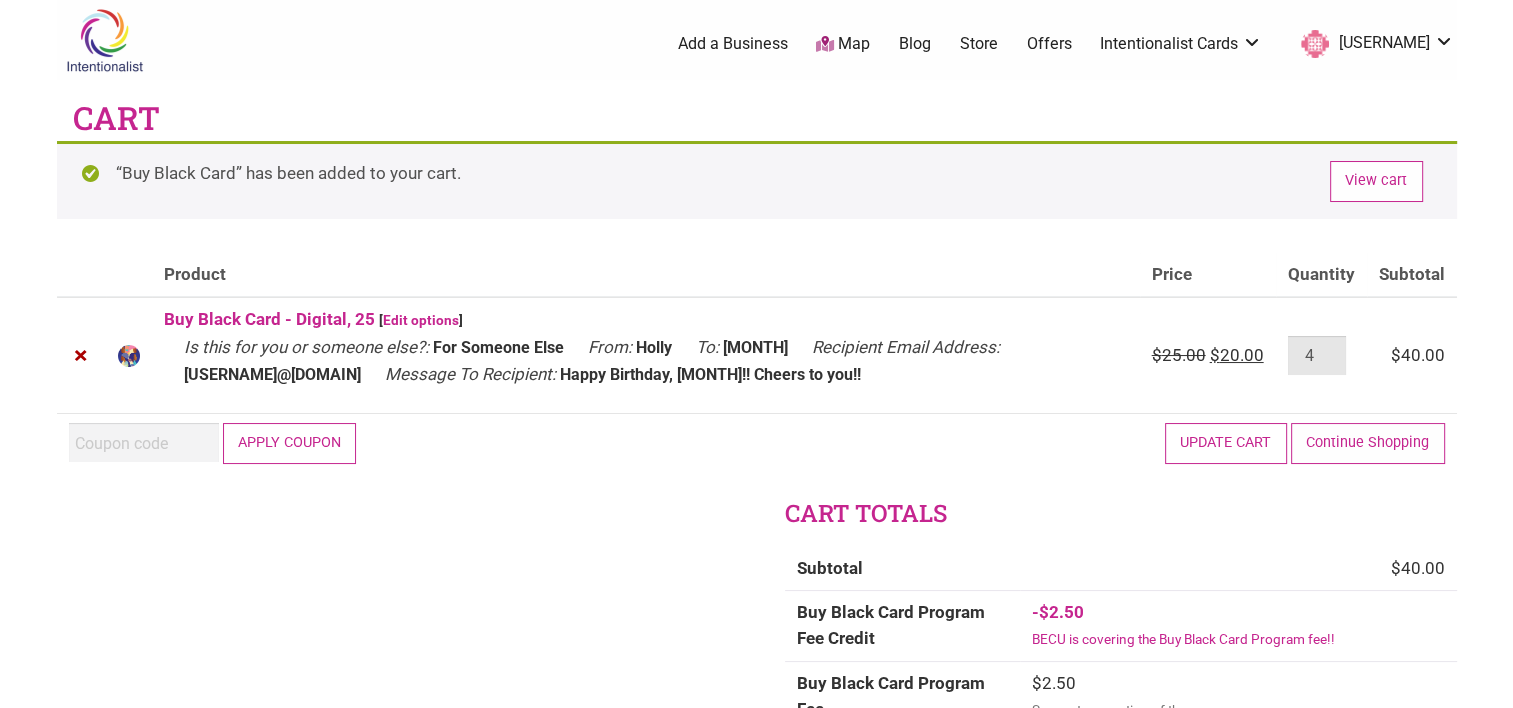 click on "4" at bounding box center [1317, 355] 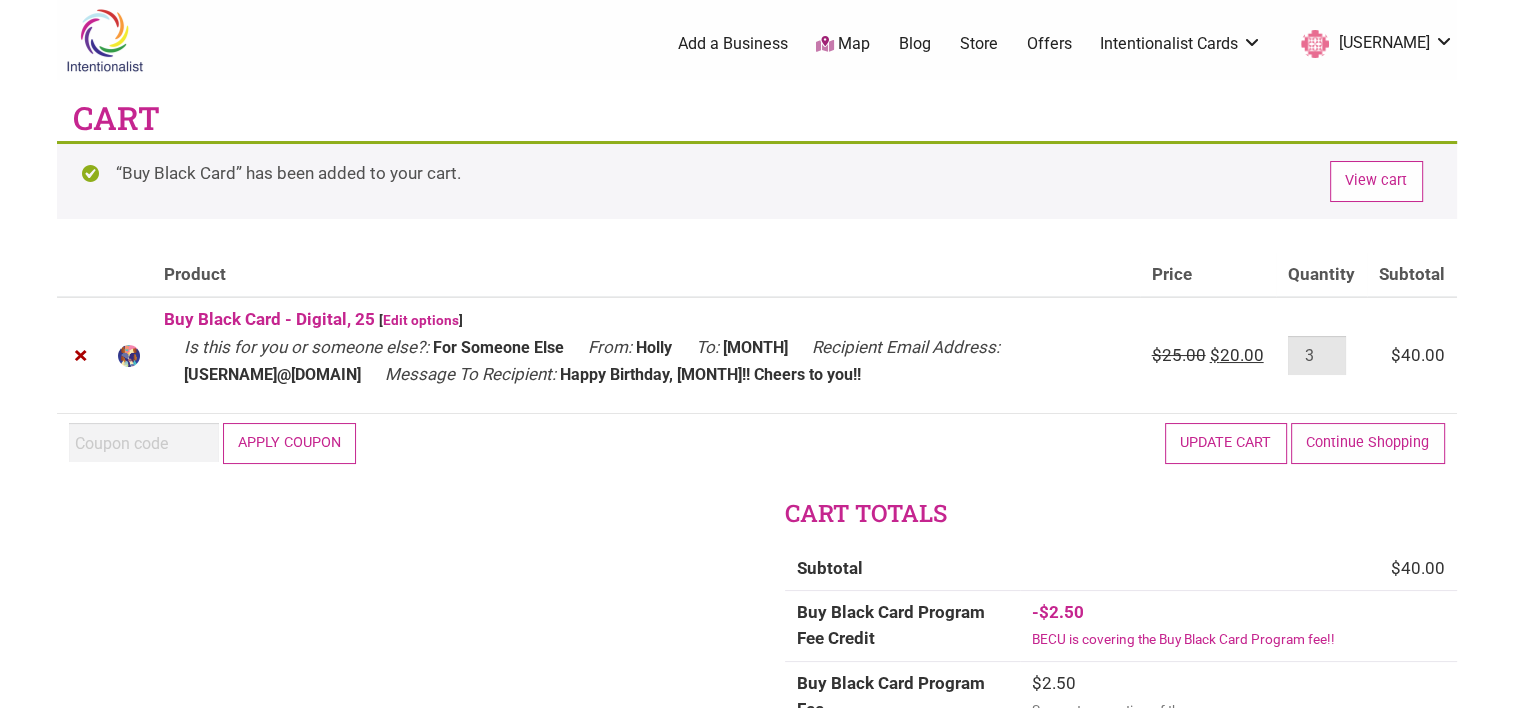 click on "3" at bounding box center [1317, 355] 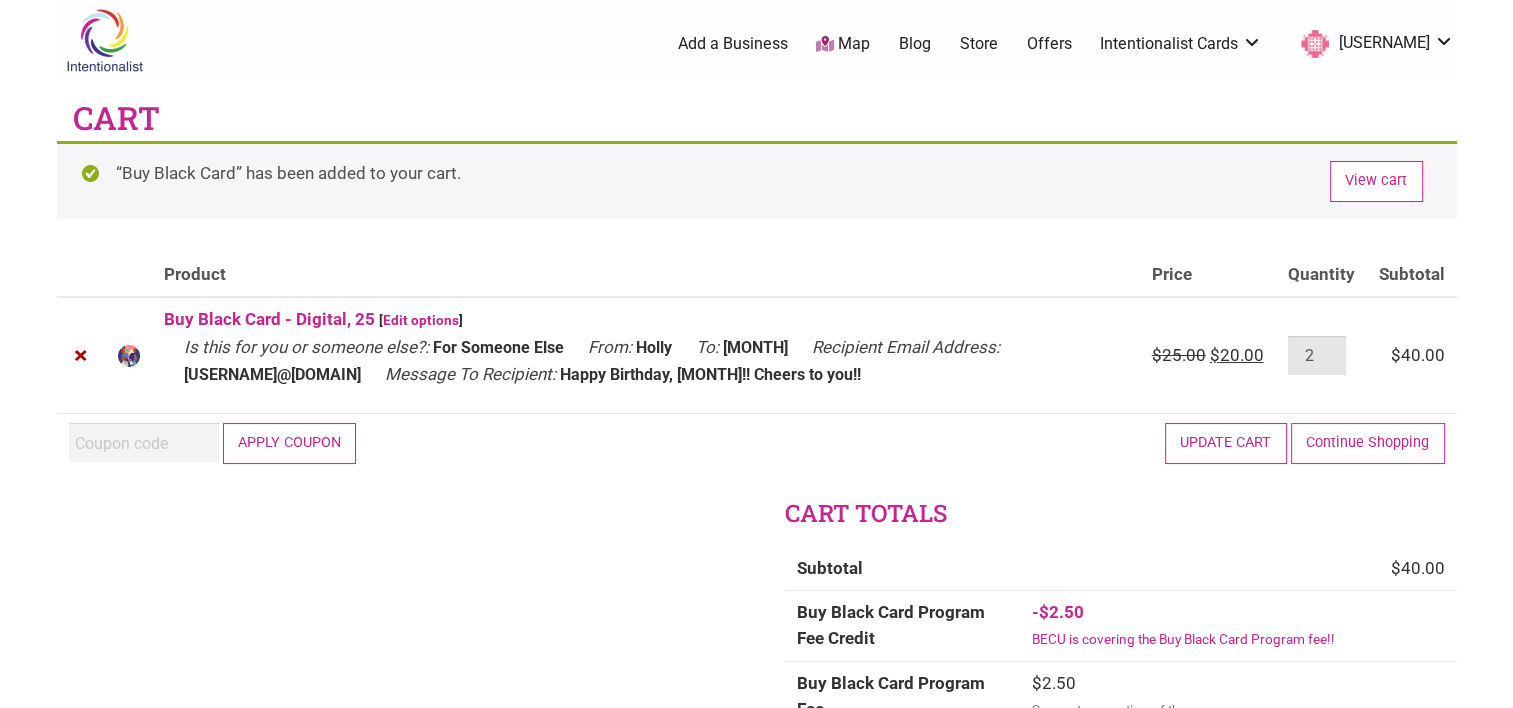 click on "2" at bounding box center [1317, 355] 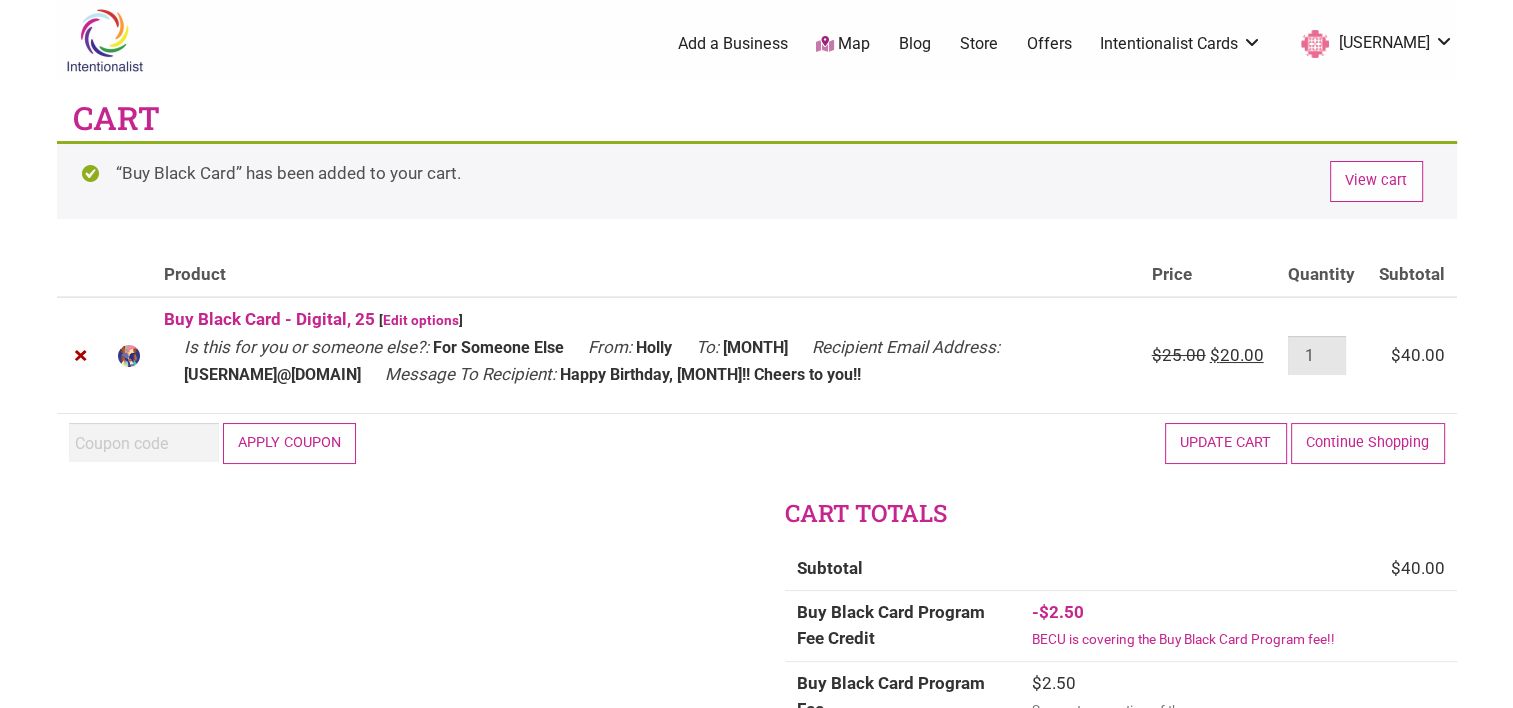type on "1" 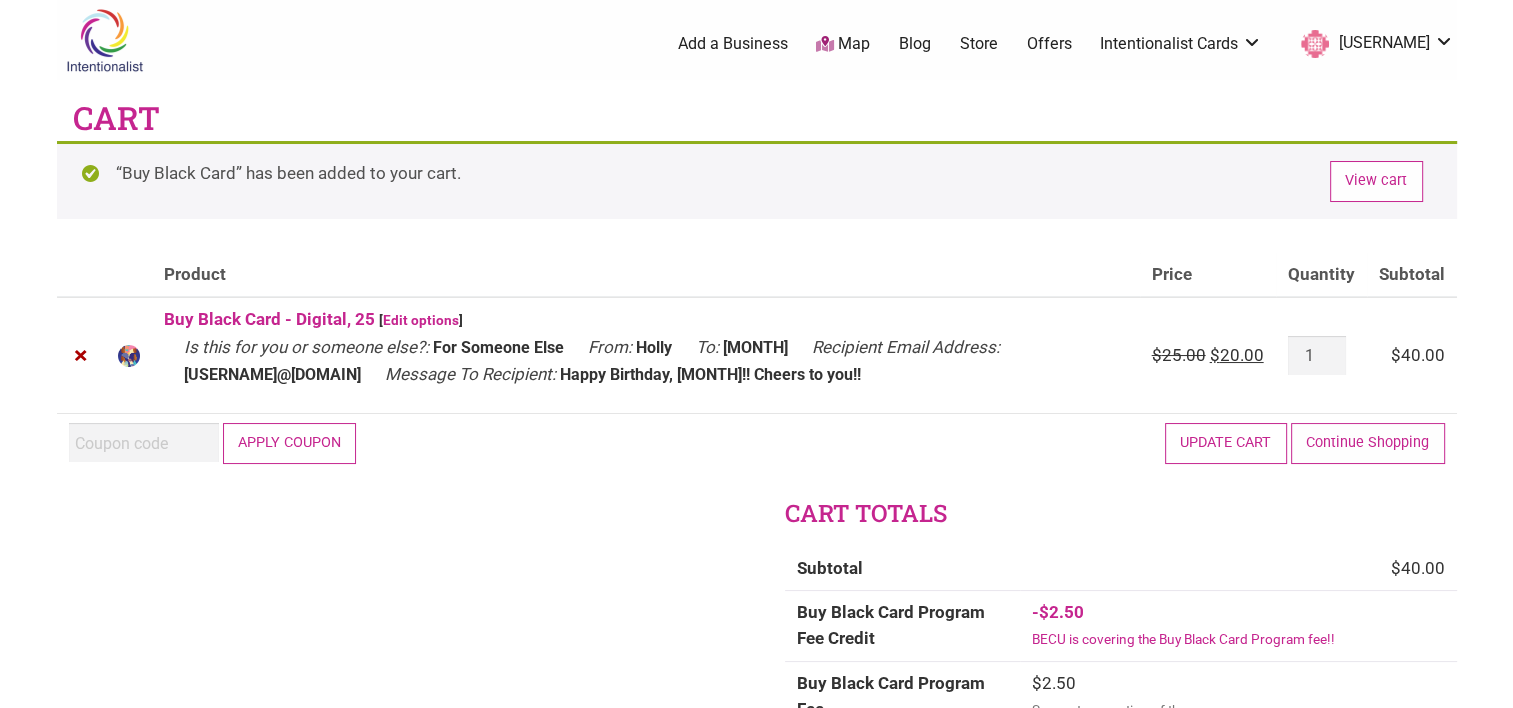 click on "Coupon:     Apply coupon
Update cart
Continue Shopping" at bounding box center [757, 443] 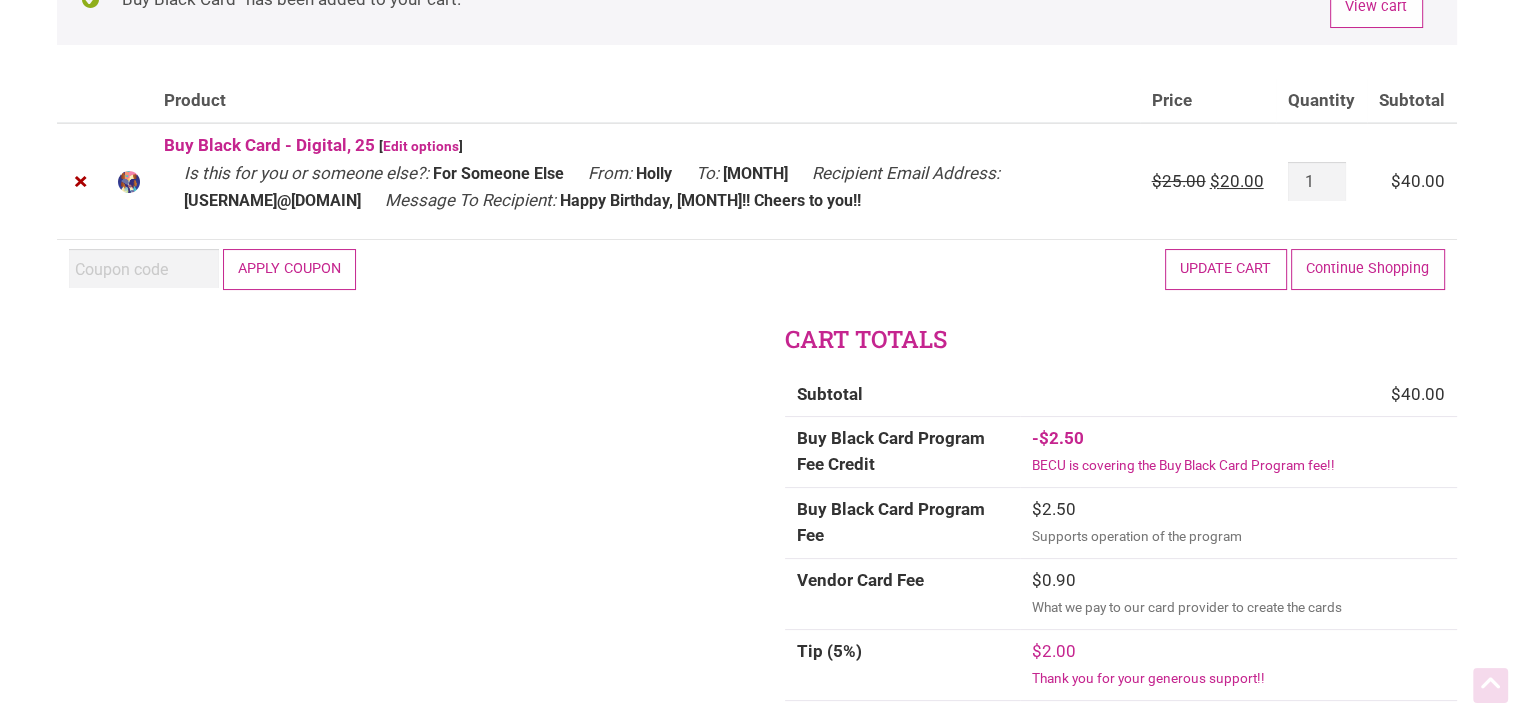 scroll, scrollTop: 200, scrollLeft: 0, axis: vertical 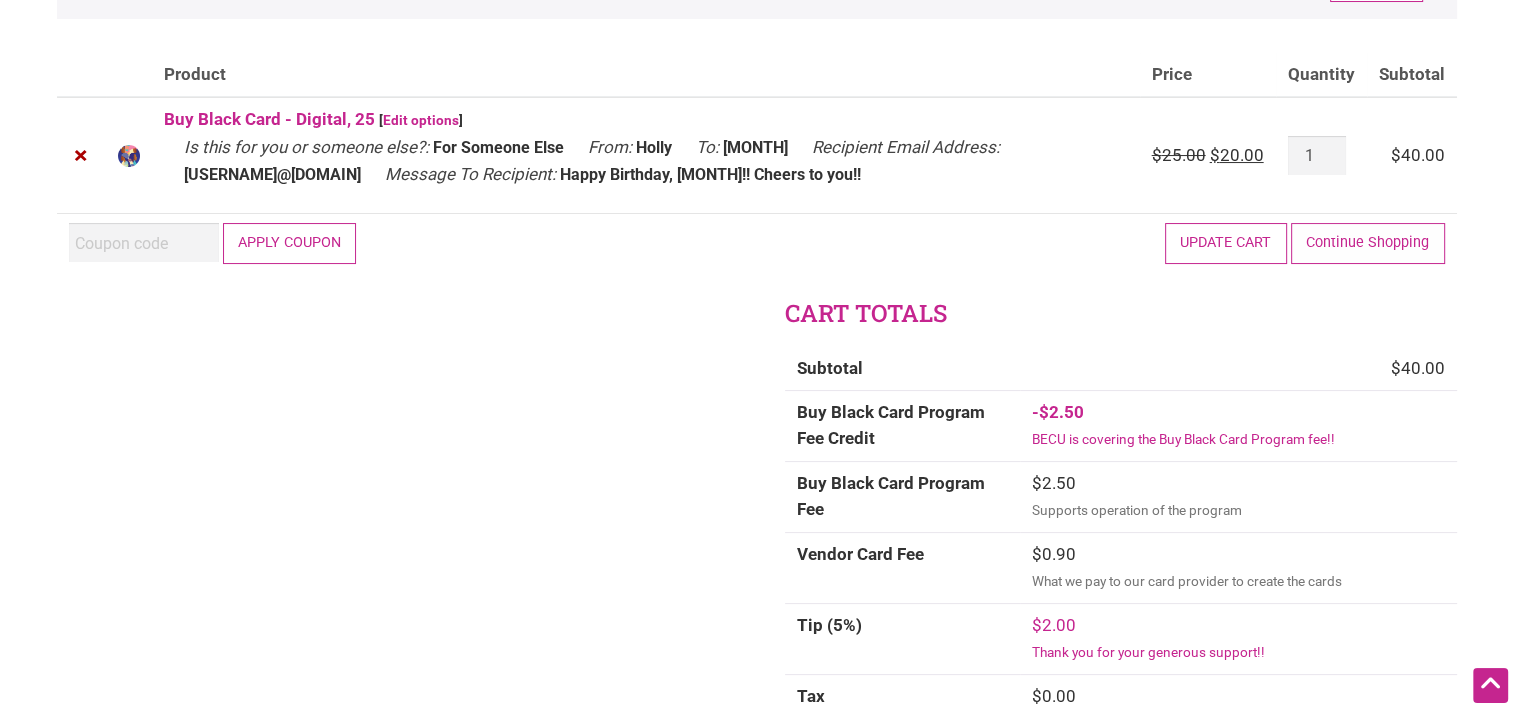 click on "$ 20.00" at bounding box center [1237, 155] 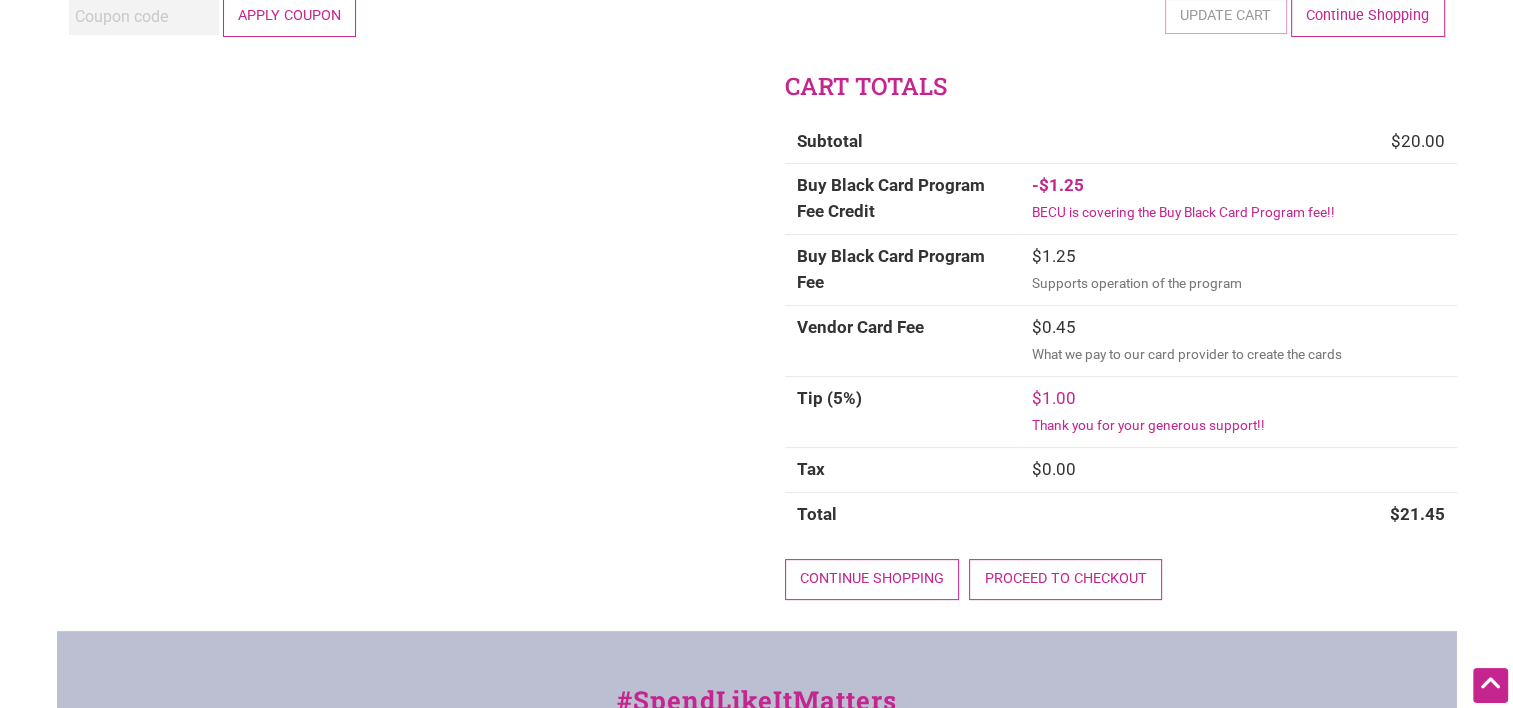 scroll, scrollTop: 540, scrollLeft: 0, axis: vertical 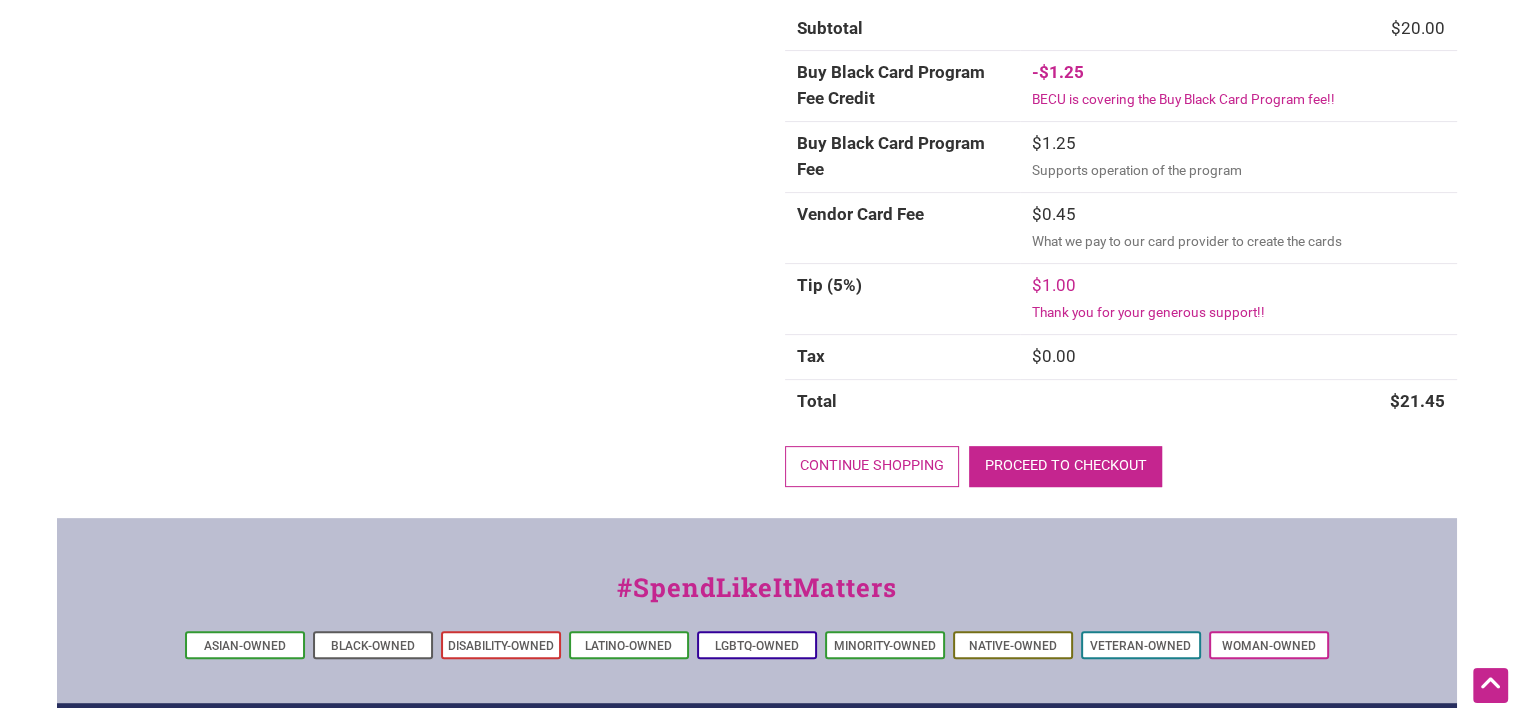 click on "Proceed to checkout" at bounding box center (1065, 466) 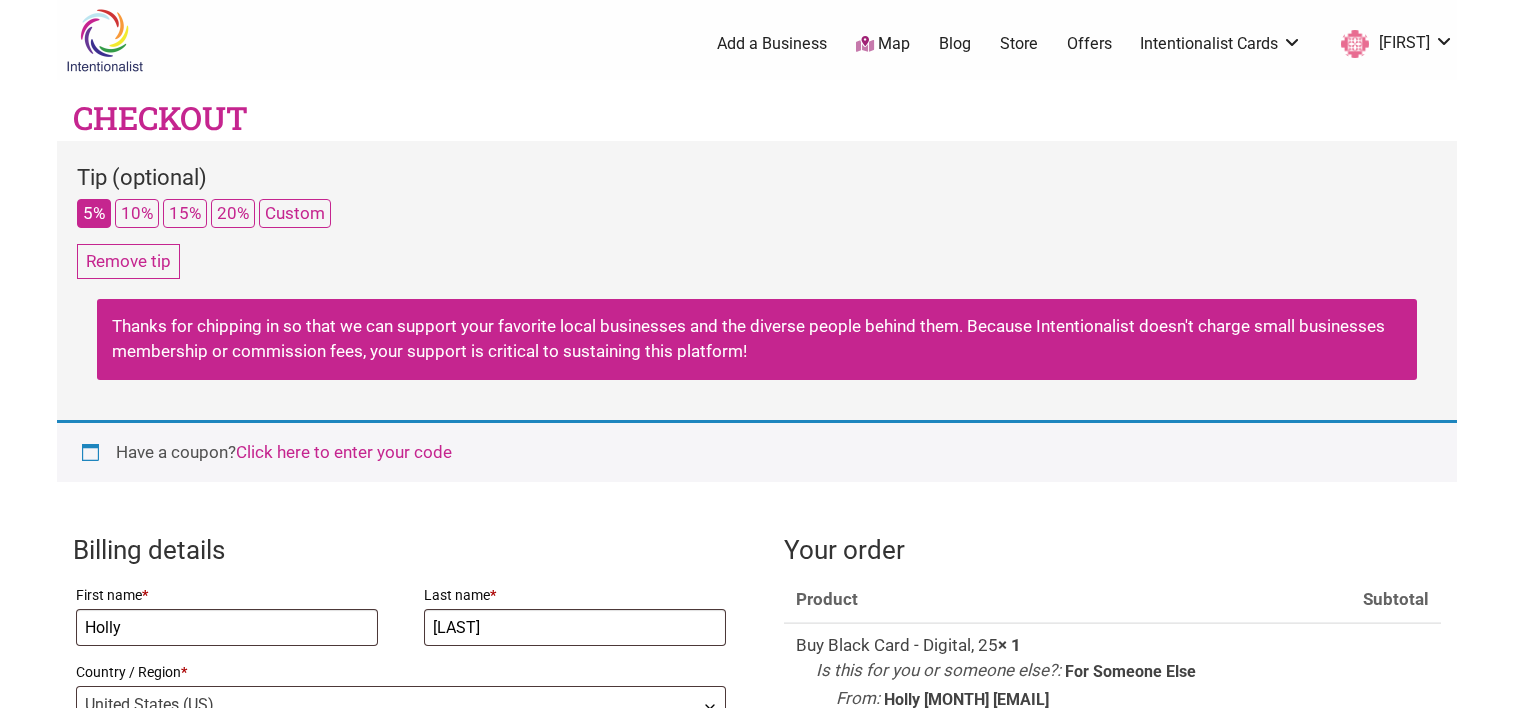 select on "WA" 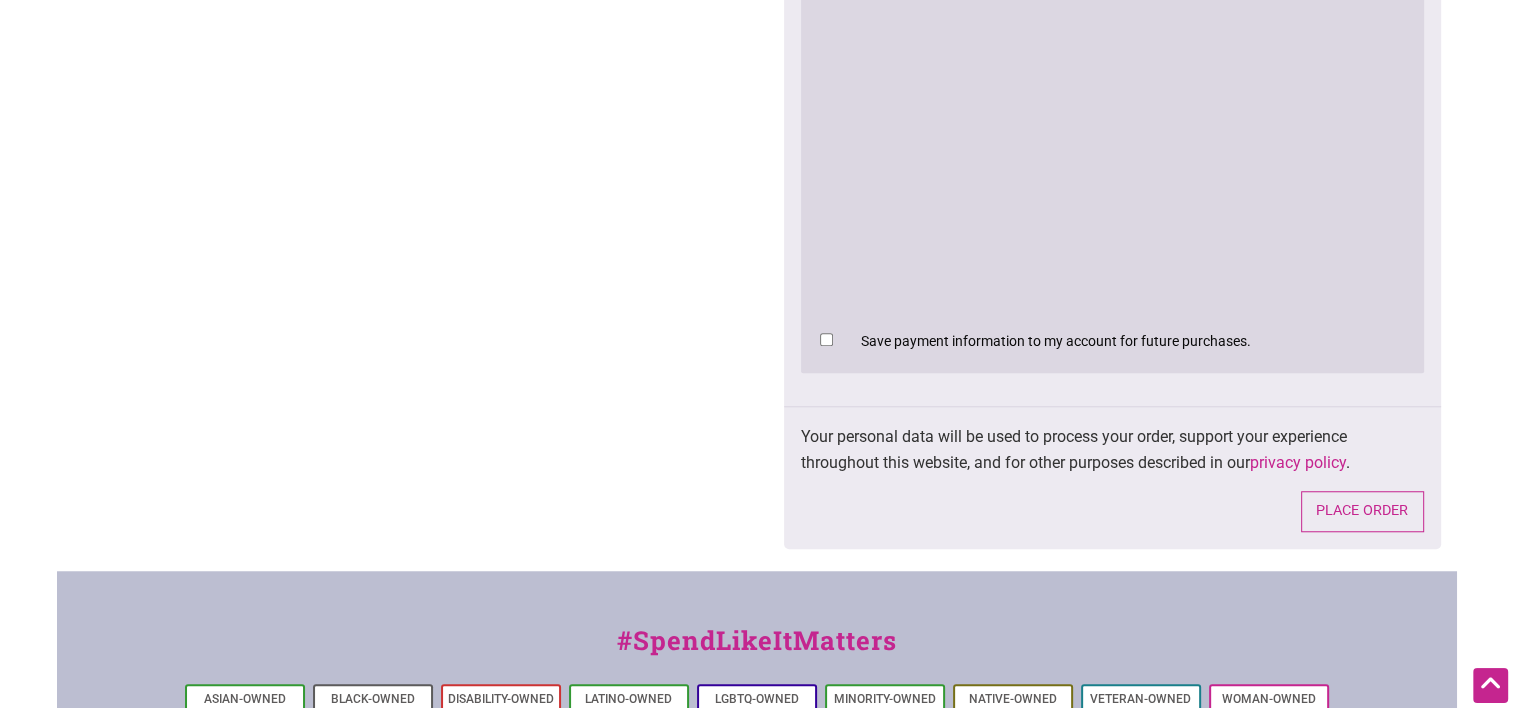 scroll, scrollTop: 1600, scrollLeft: 0, axis: vertical 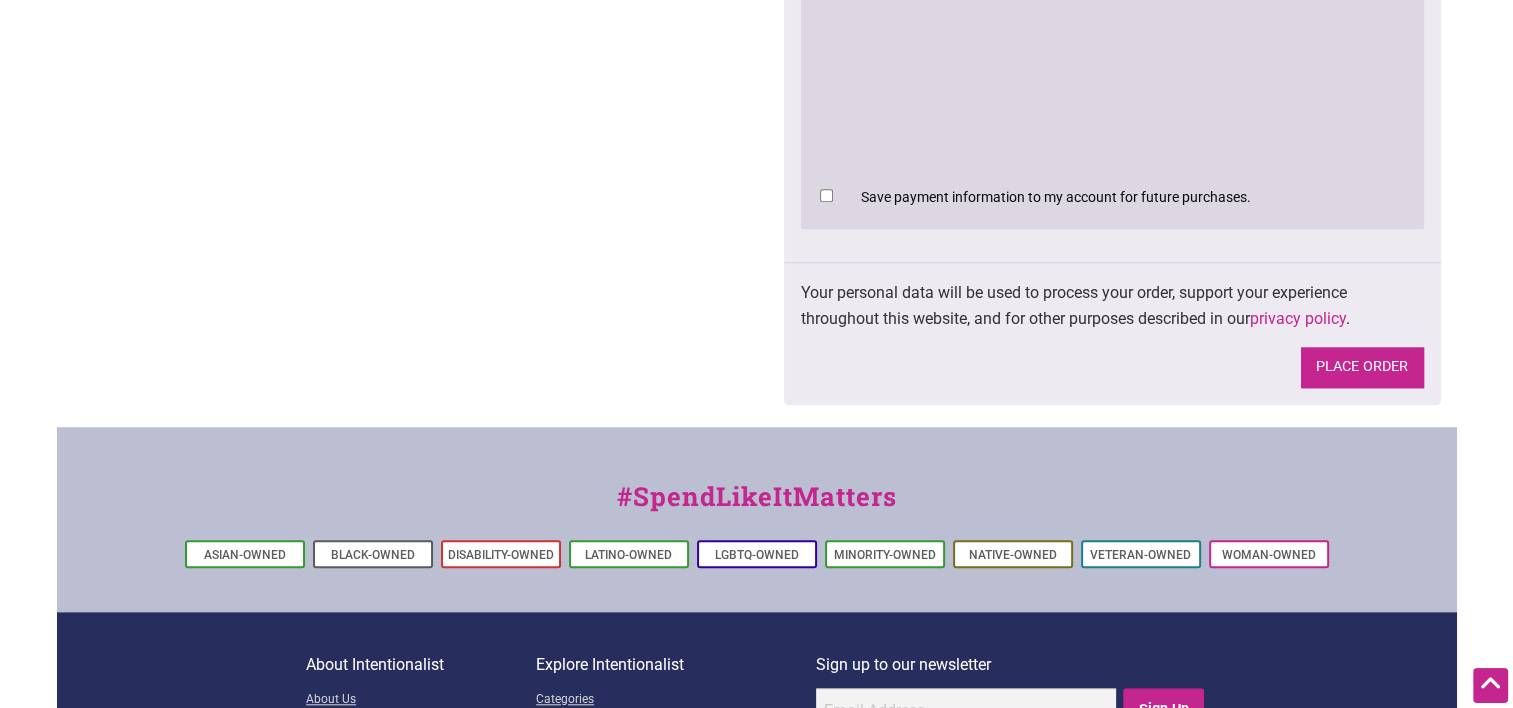 click on "Place order" at bounding box center [1362, 367] 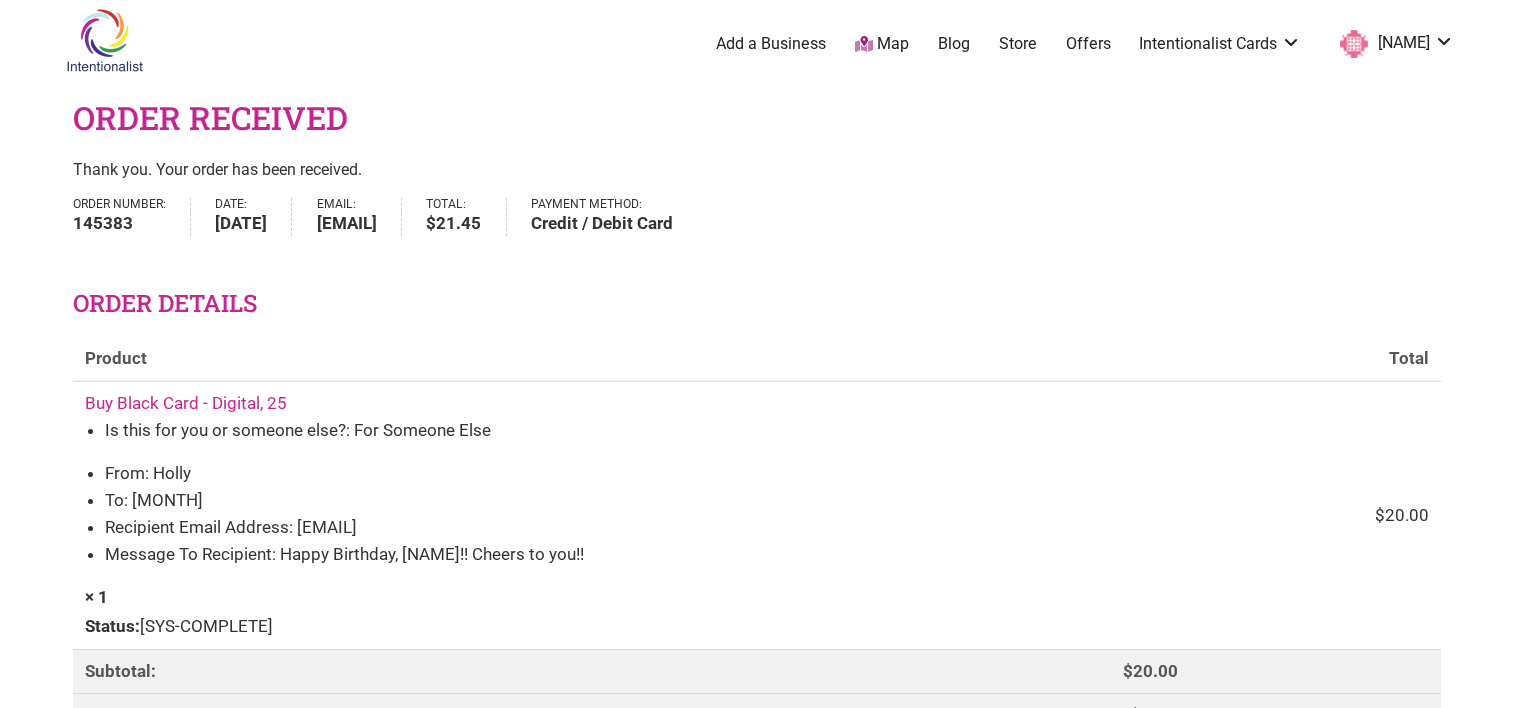 scroll, scrollTop: 0, scrollLeft: 0, axis: both 